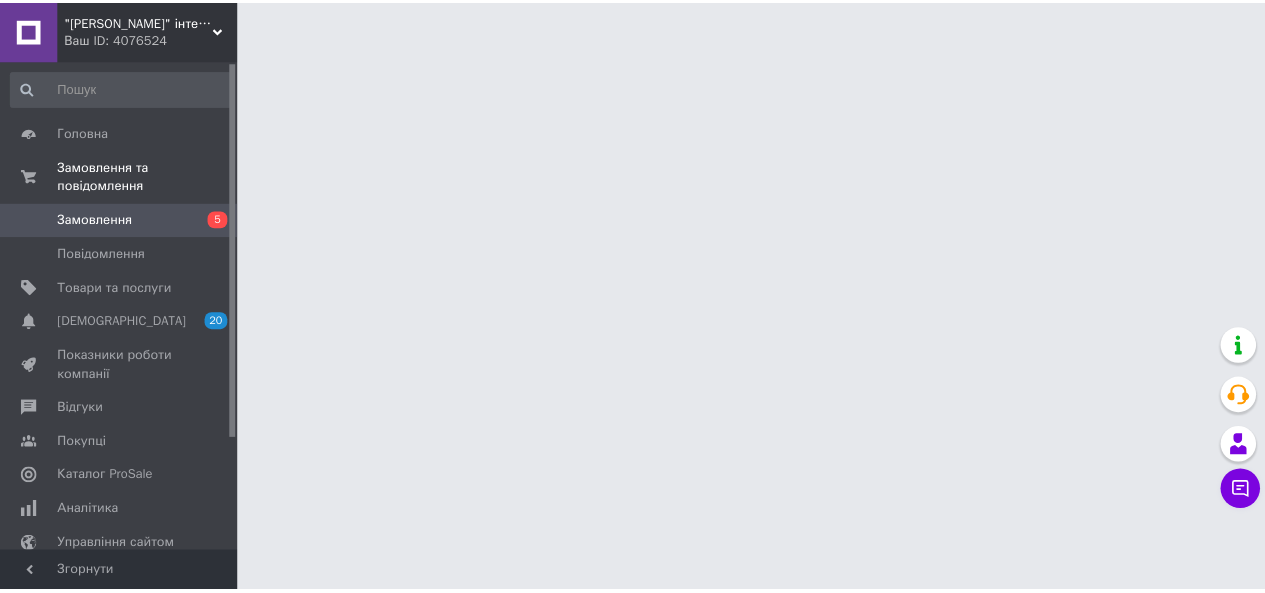 scroll, scrollTop: 0, scrollLeft: 0, axis: both 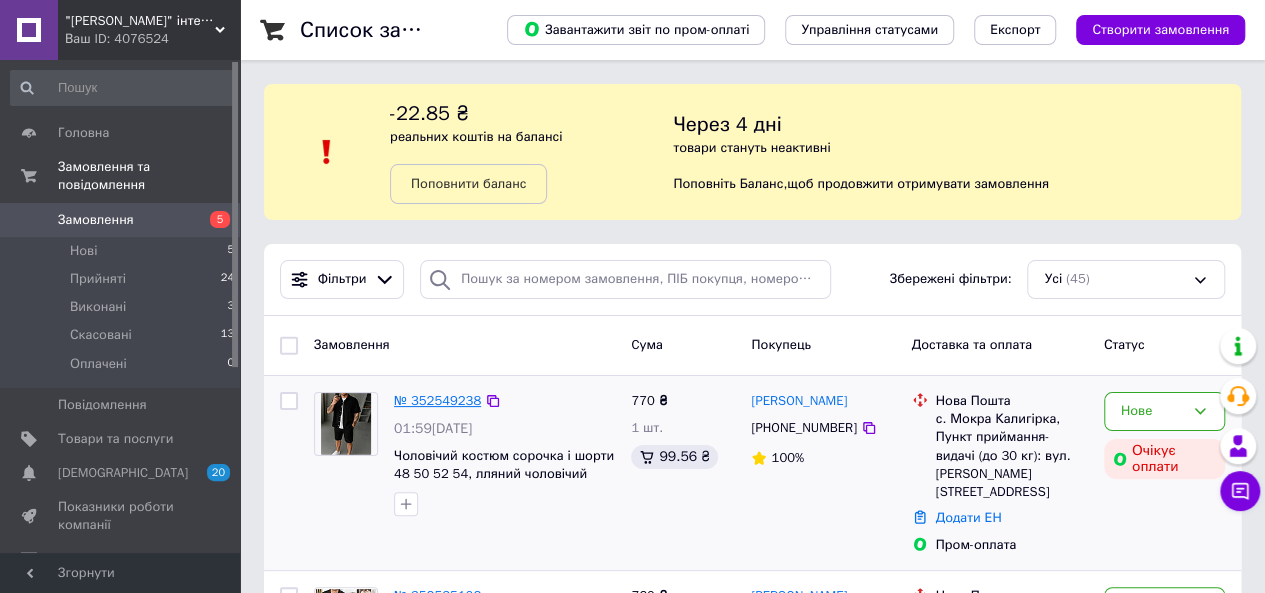 click on "№ 352549238" at bounding box center [437, 400] 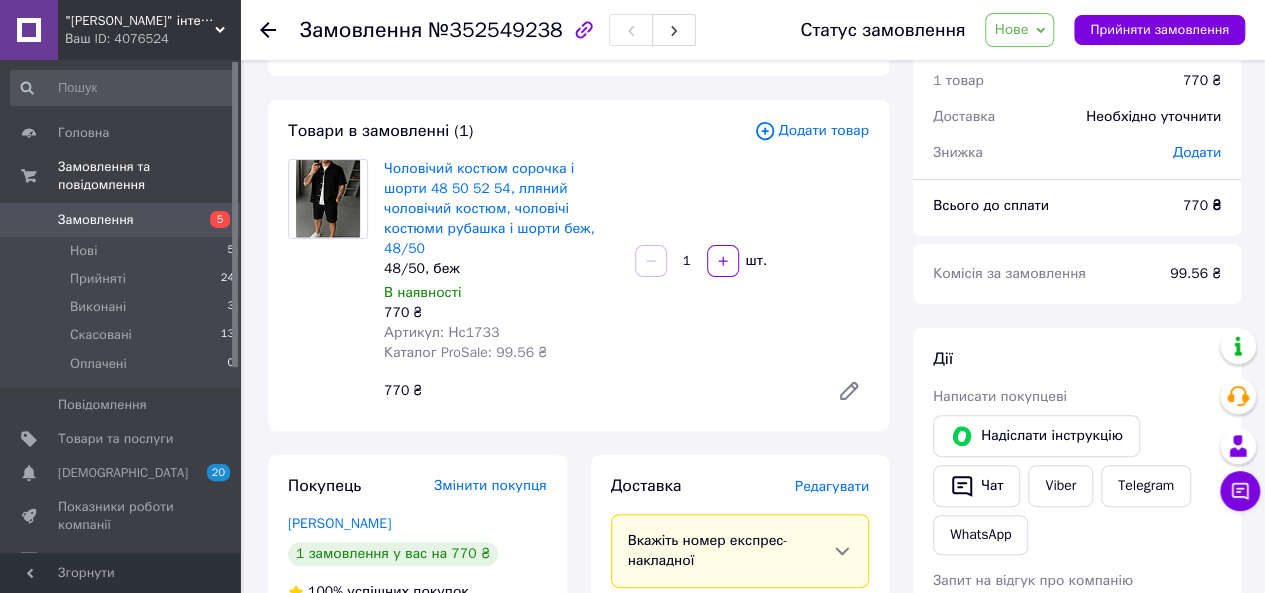 scroll, scrollTop: 0, scrollLeft: 0, axis: both 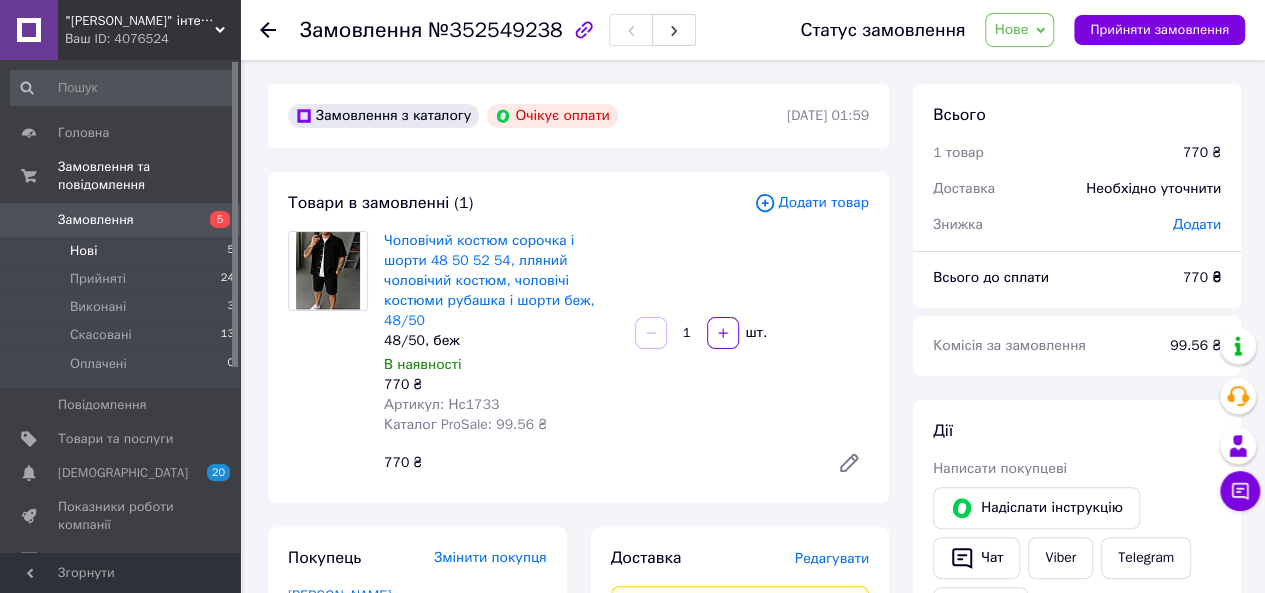 click on "Нові 5" at bounding box center (123, 251) 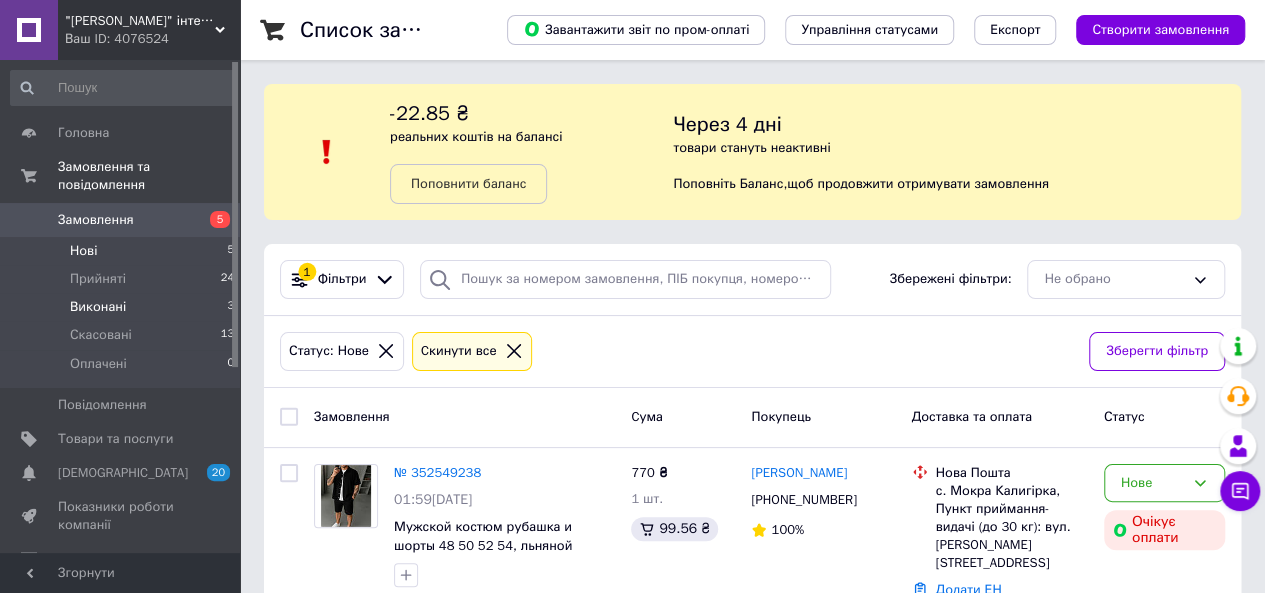 click on "Виконані" at bounding box center [98, 307] 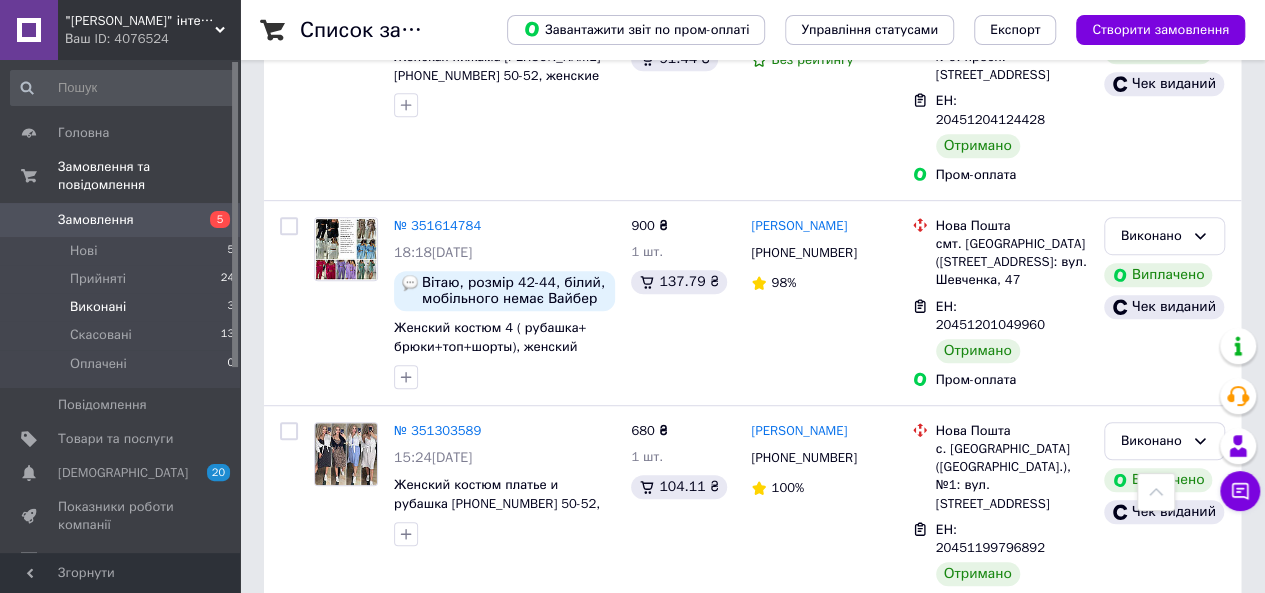 scroll, scrollTop: 170, scrollLeft: 0, axis: vertical 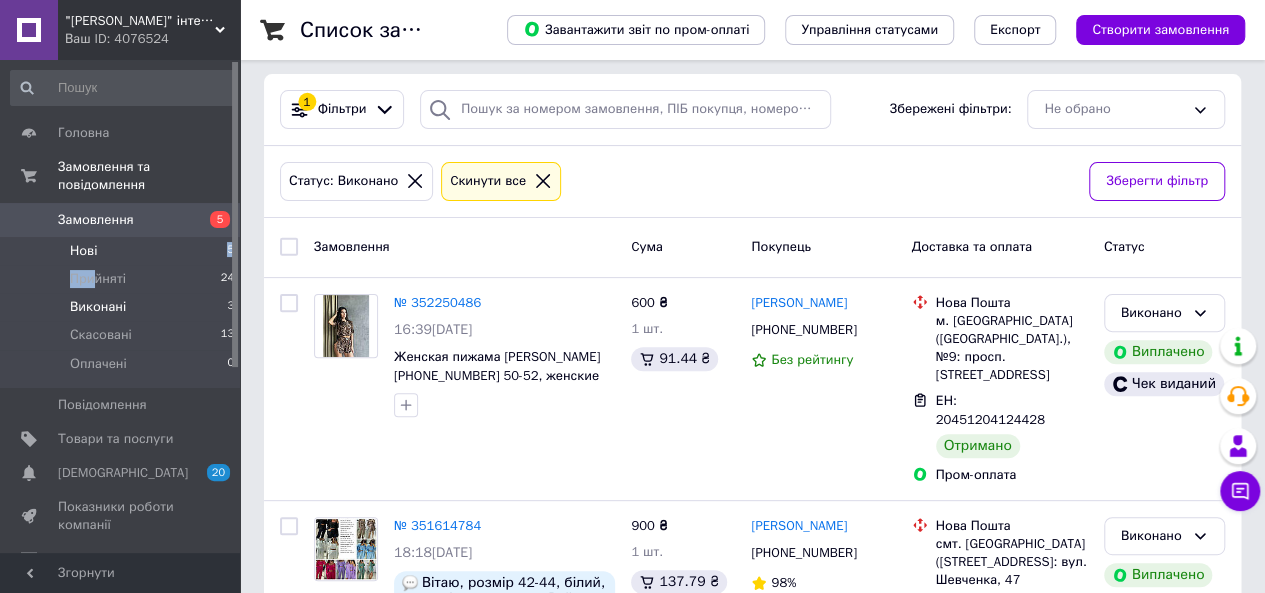 click on "Нові 5 Прийняті 24 Виконані 3 Скасовані 13 Оплачені 0" at bounding box center [123, 312] 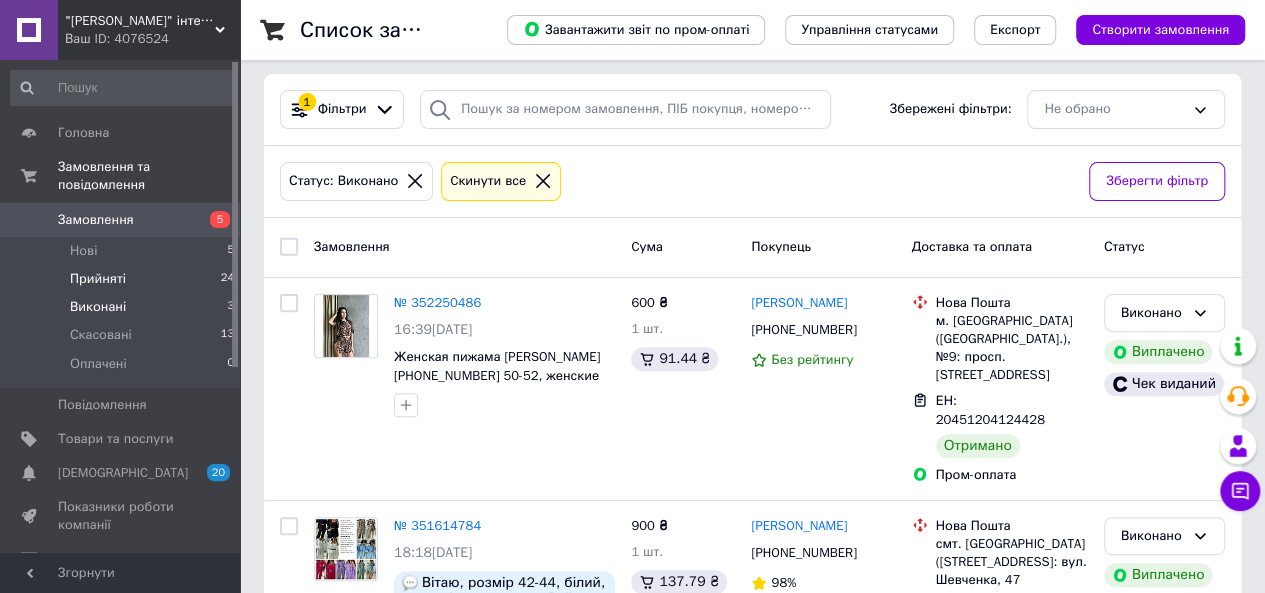 click on "Прийняті" at bounding box center [98, 279] 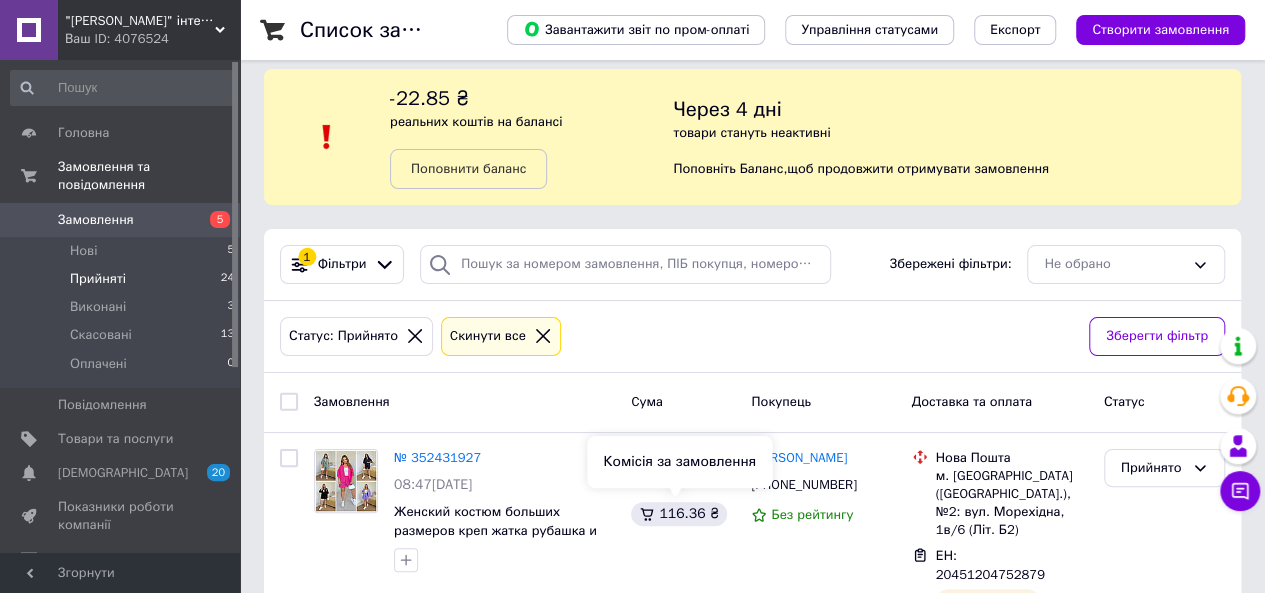 scroll, scrollTop: 0, scrollLeft: 0, axis: both 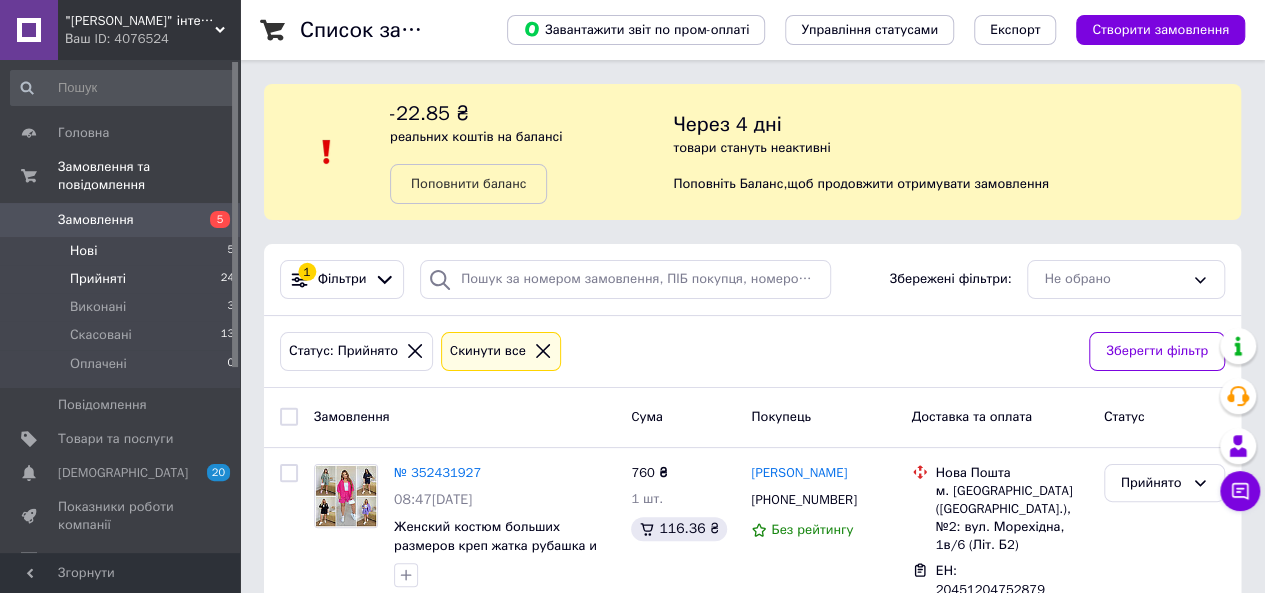 click on "Нові 5" at bounding box center (123, 251) 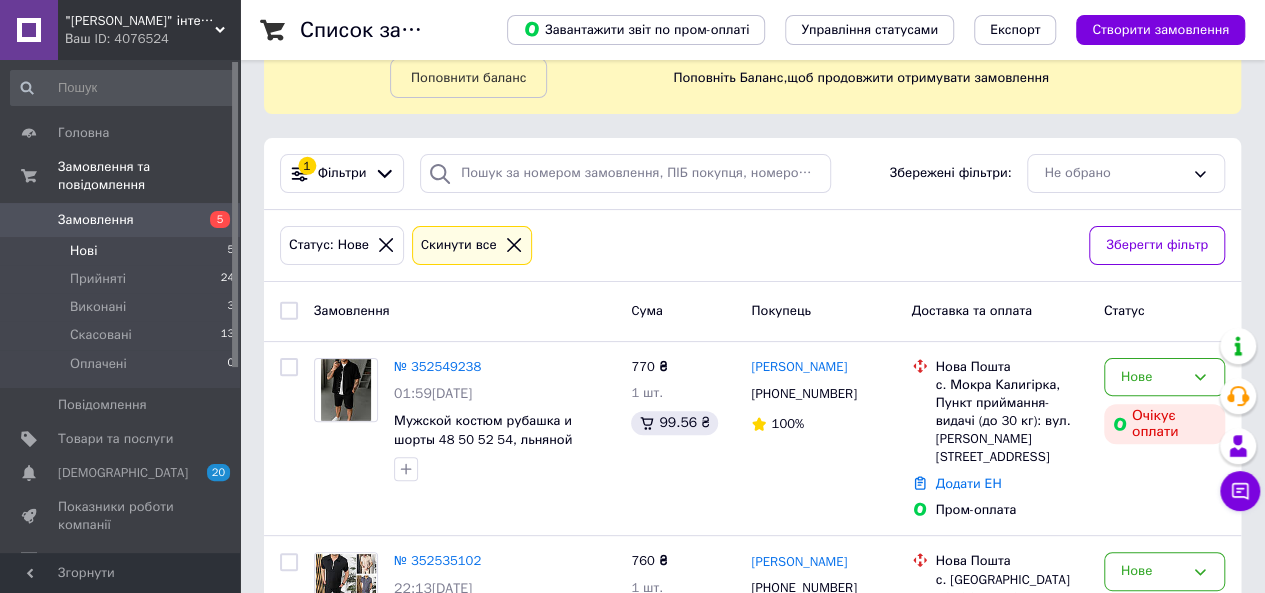 scroll, scrollTop: 0, scrollLeft: 0, axis: both 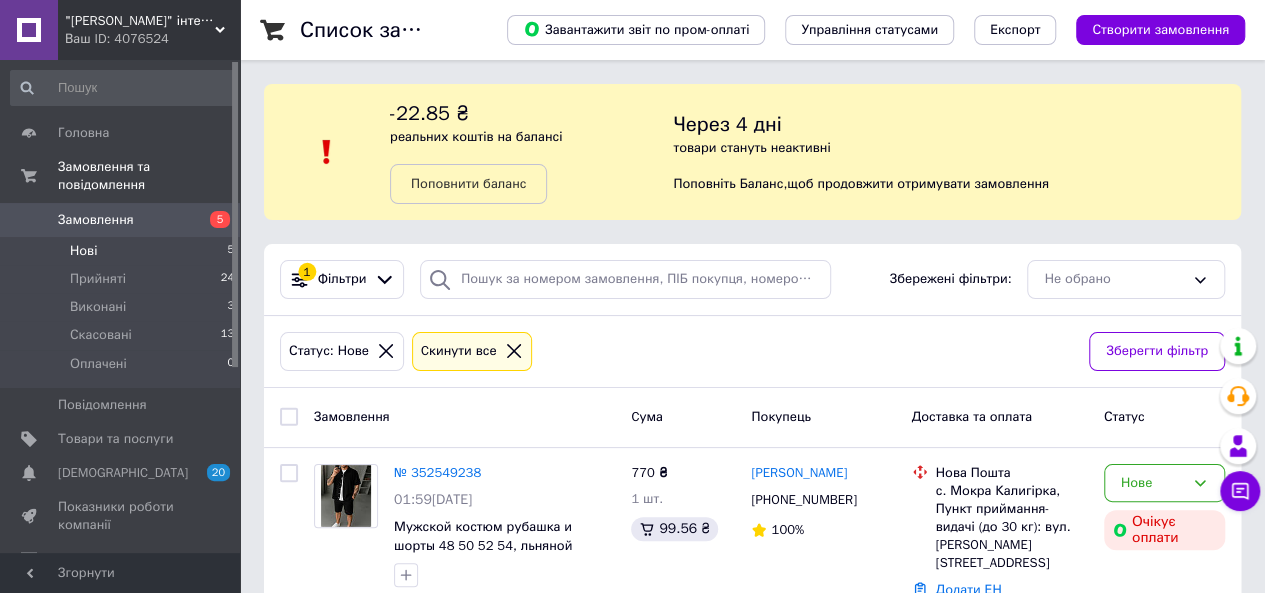 click on "Нові 5" at bounding box center (123, 251) 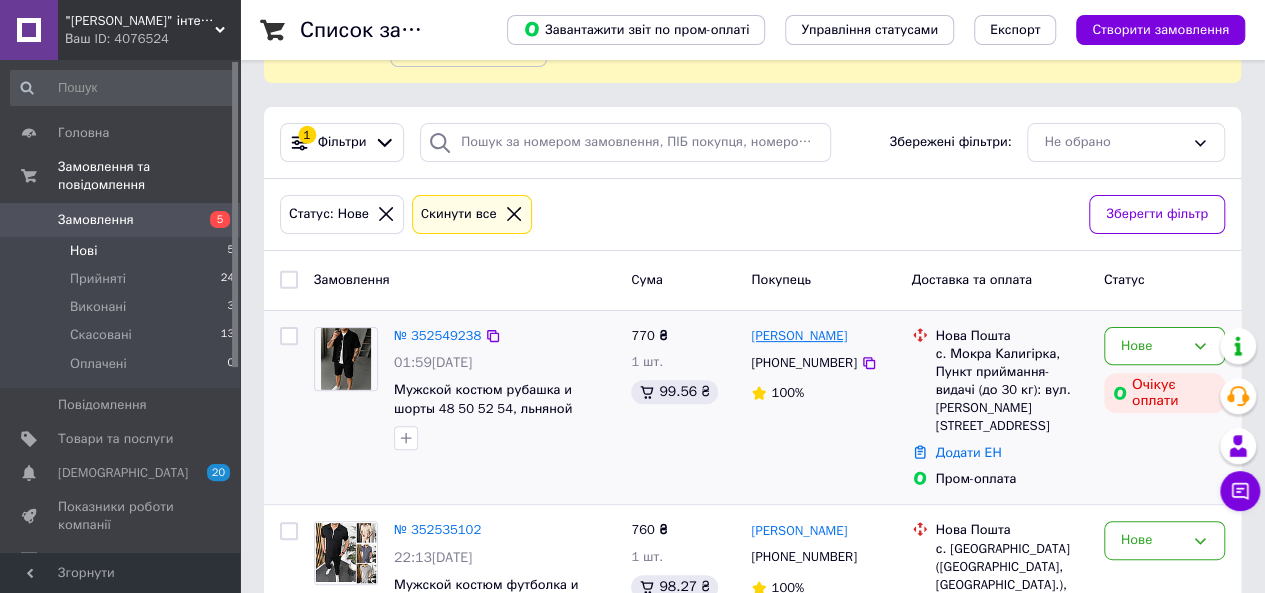 scroll, scrollTop: 0, scrollLeft: 0, axis: both 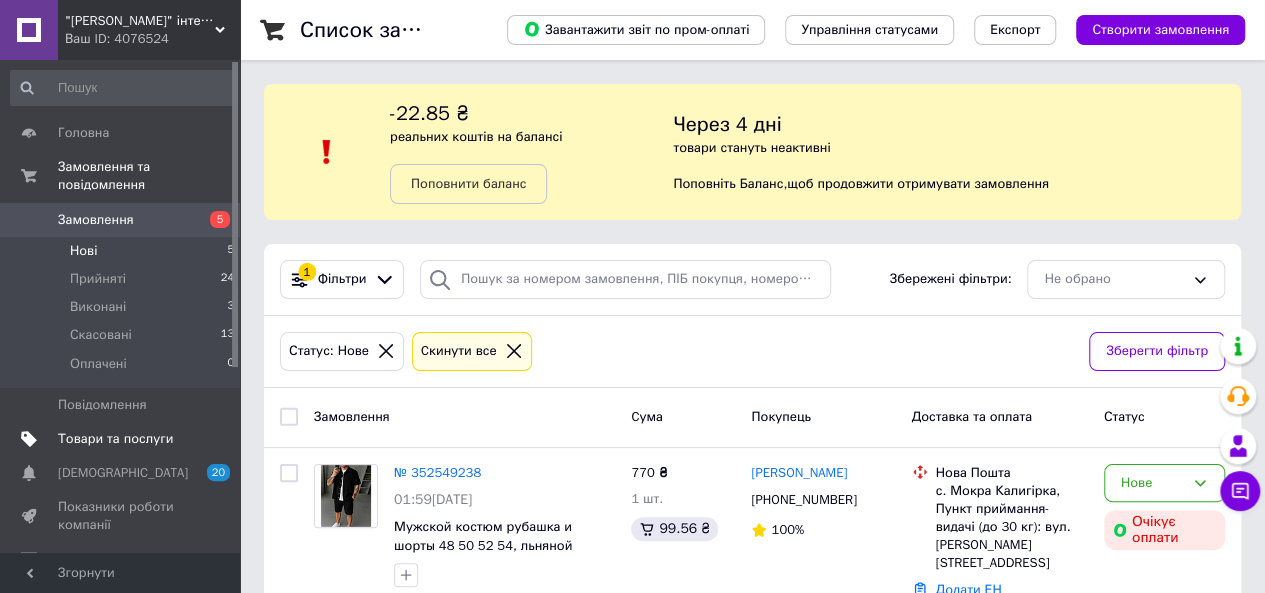click on "Товари та послуги" at bounding box center (115, 439) 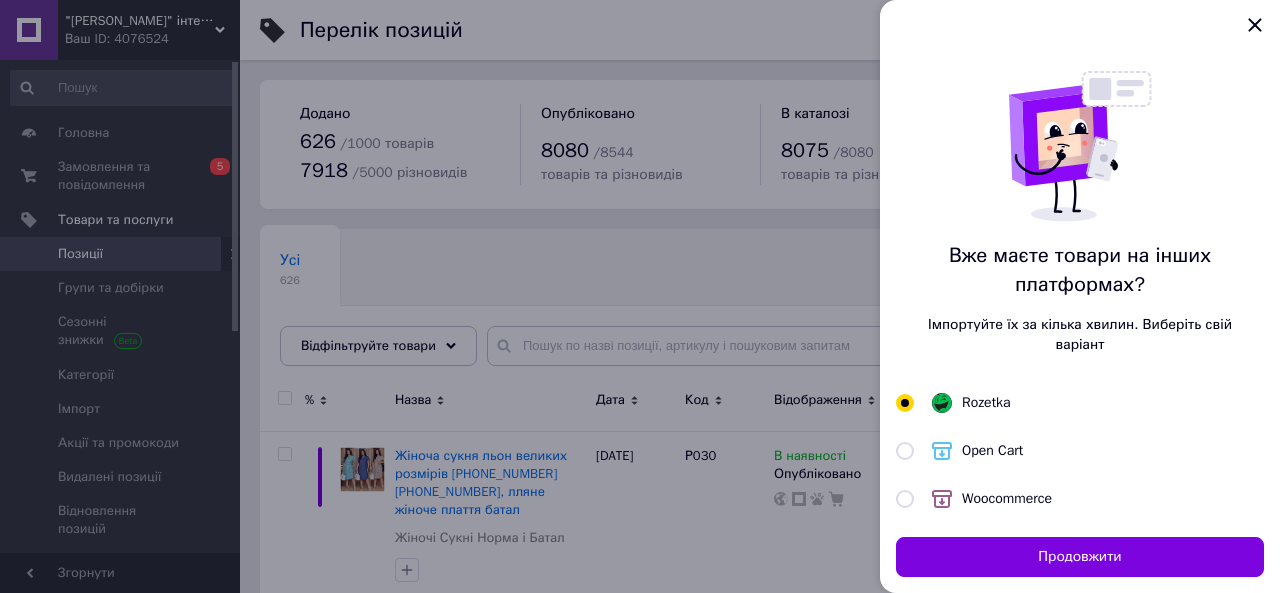 drag, startPoint x: 1267, startPoint y: 23, endPoint x: 1090, endPoint y: 240, distance: 280.03214 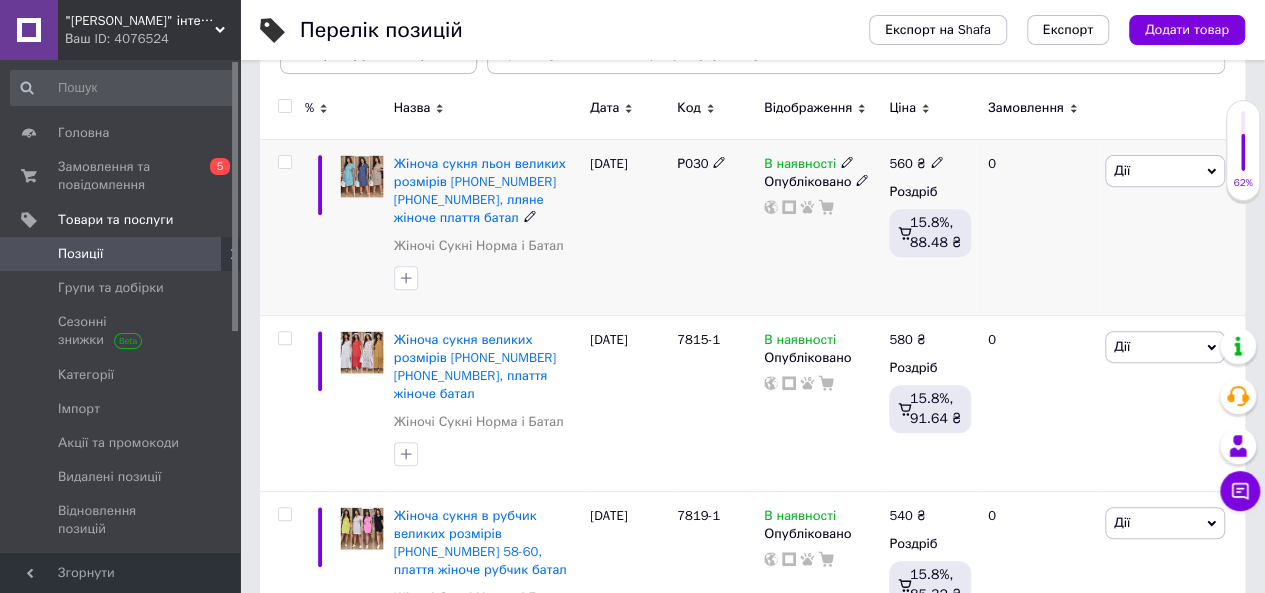 scroll, scrollTop: 300, scrollLeft: 0, axis: vertical 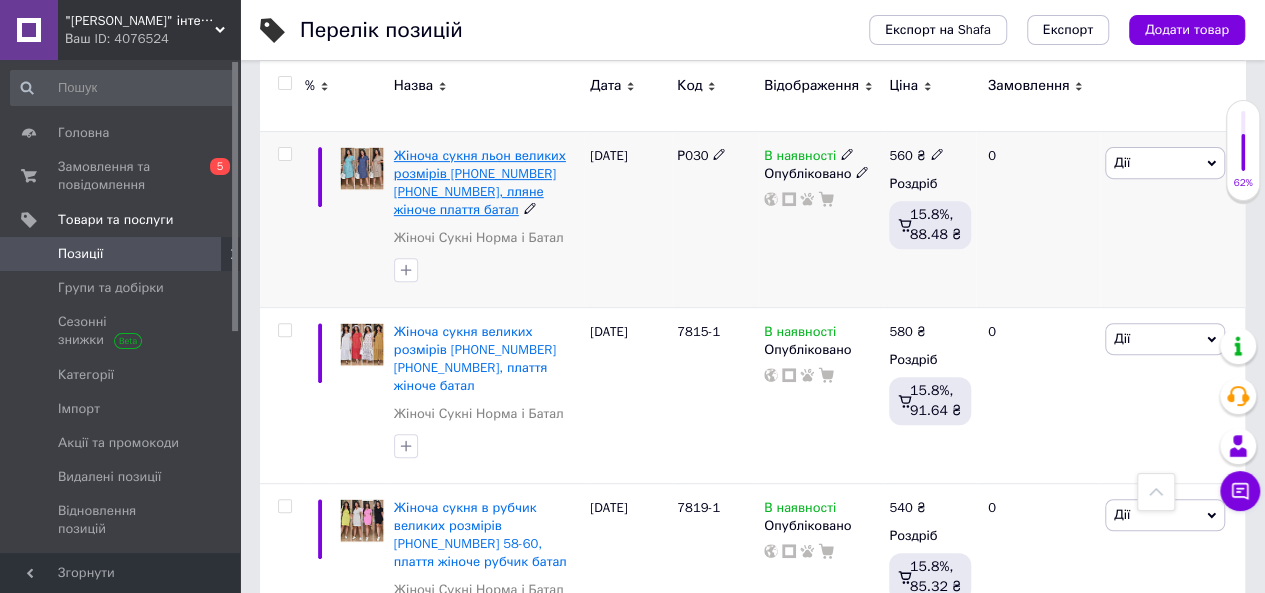 click on "Жіноча сукня льон великих розмірів [PHONE_NUMBER] [PHONE_NUMBER],  лляне жіноче плаття батал" at bounding box center (480, 183) 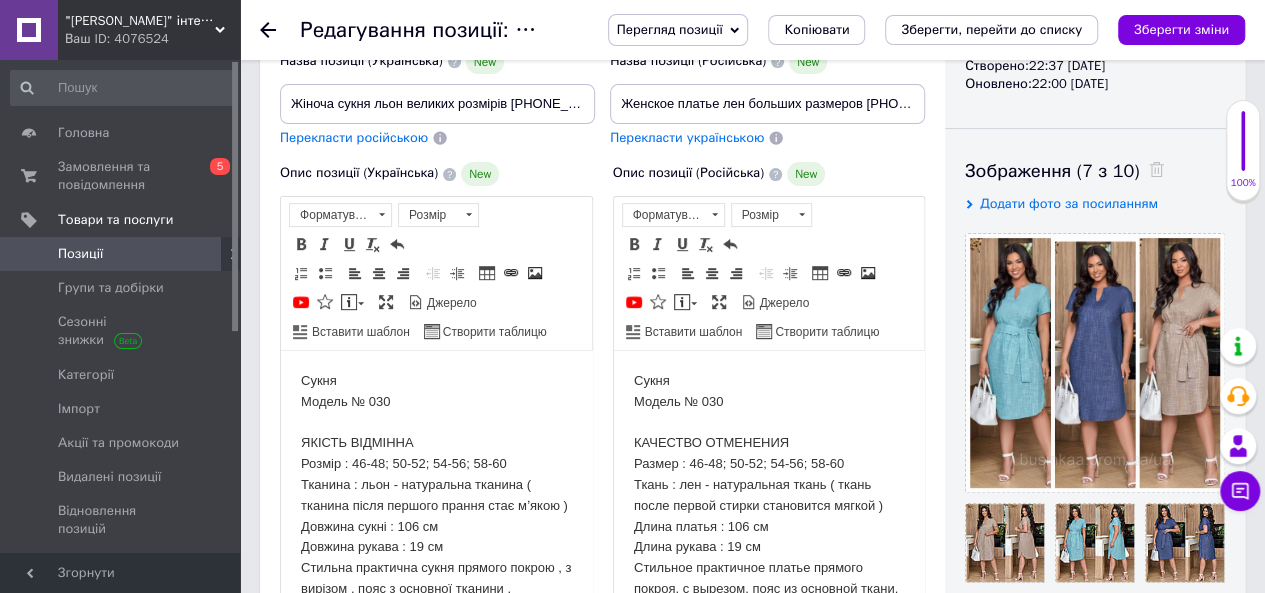 scroll, scrollTop: 400, scrollLeft: 0, axis: vertical 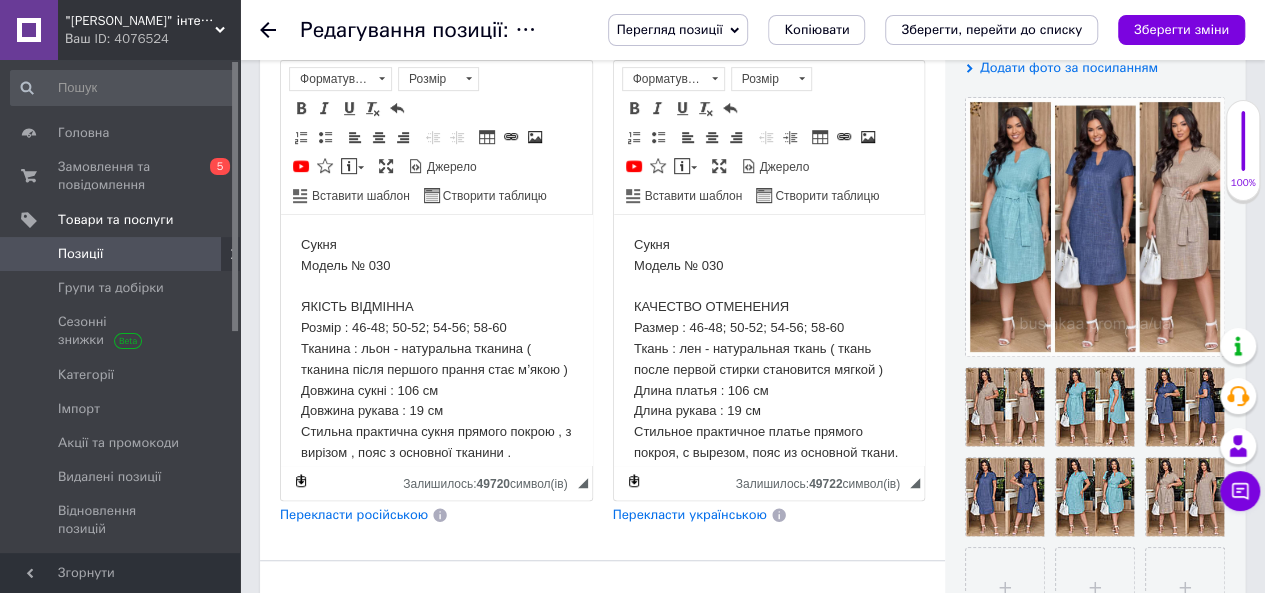 click on "Розмір : 46-48; 50-52; 54-56; 58-60" at bounding box center (436, 328) 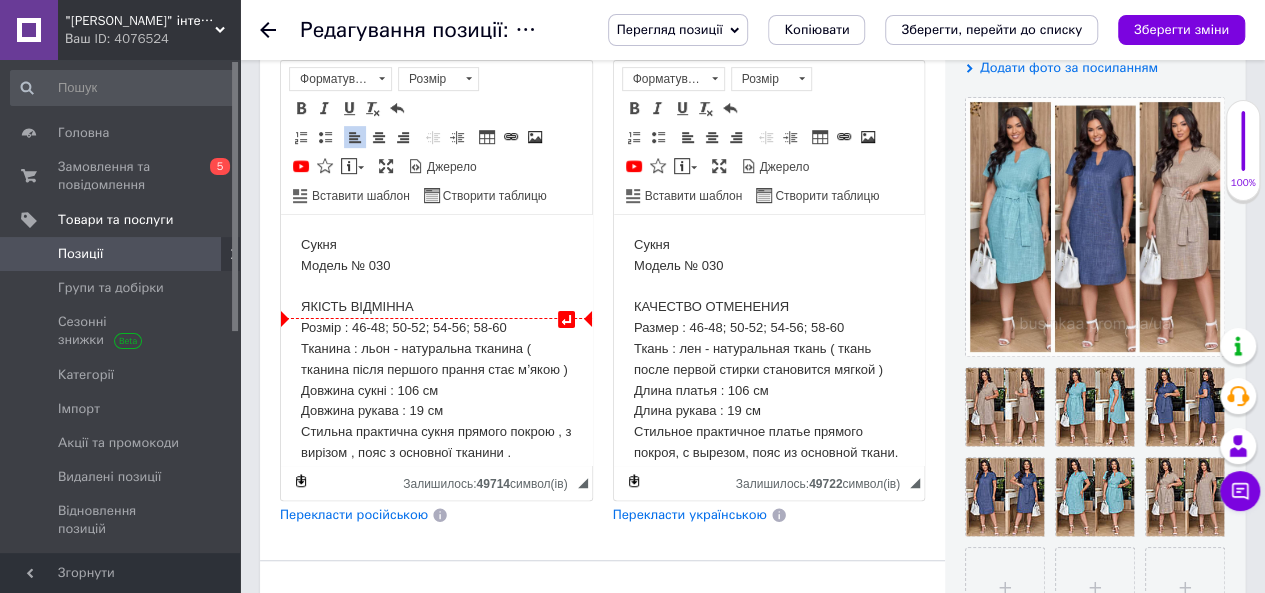 type 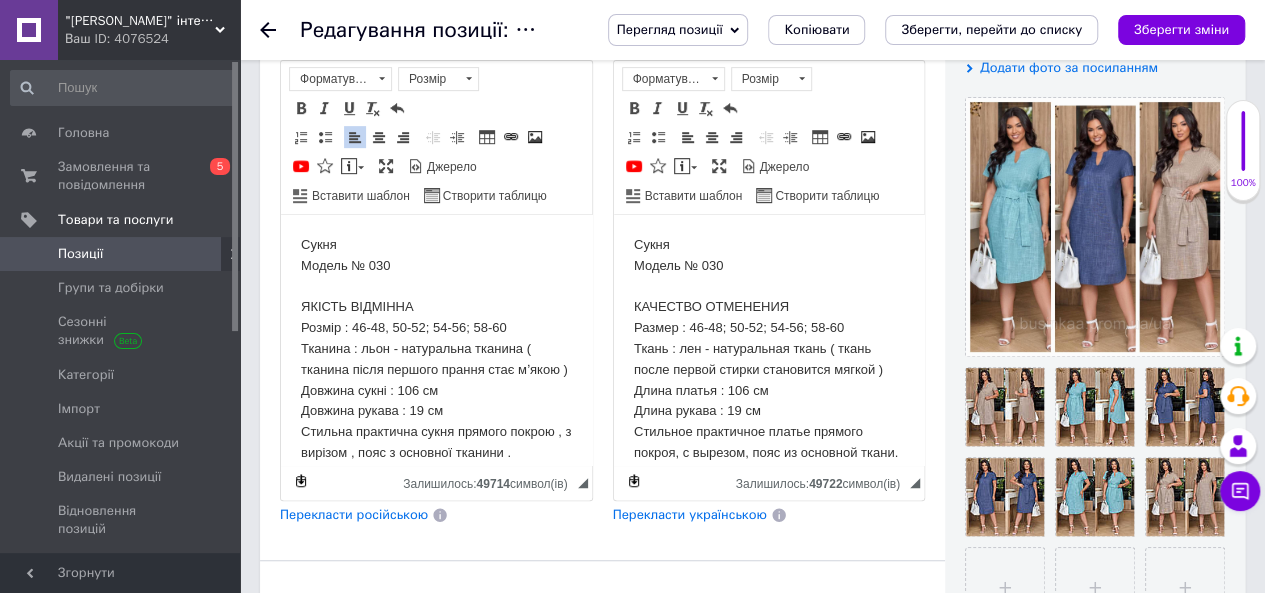 click on "Розмір : 46-48, 50-52; 54-56; 58-60" at bounding box center (436, 328) 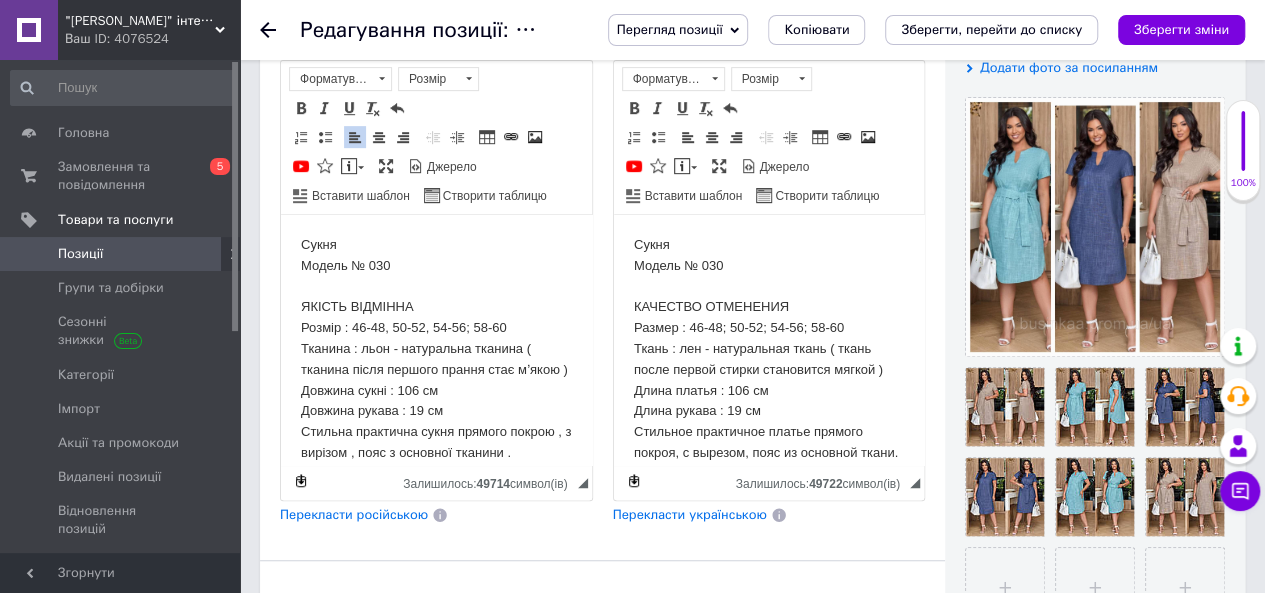 click on "Розмір : 46-48, 50-52, 54-56; 58-60" at bounding box center (436, 328) 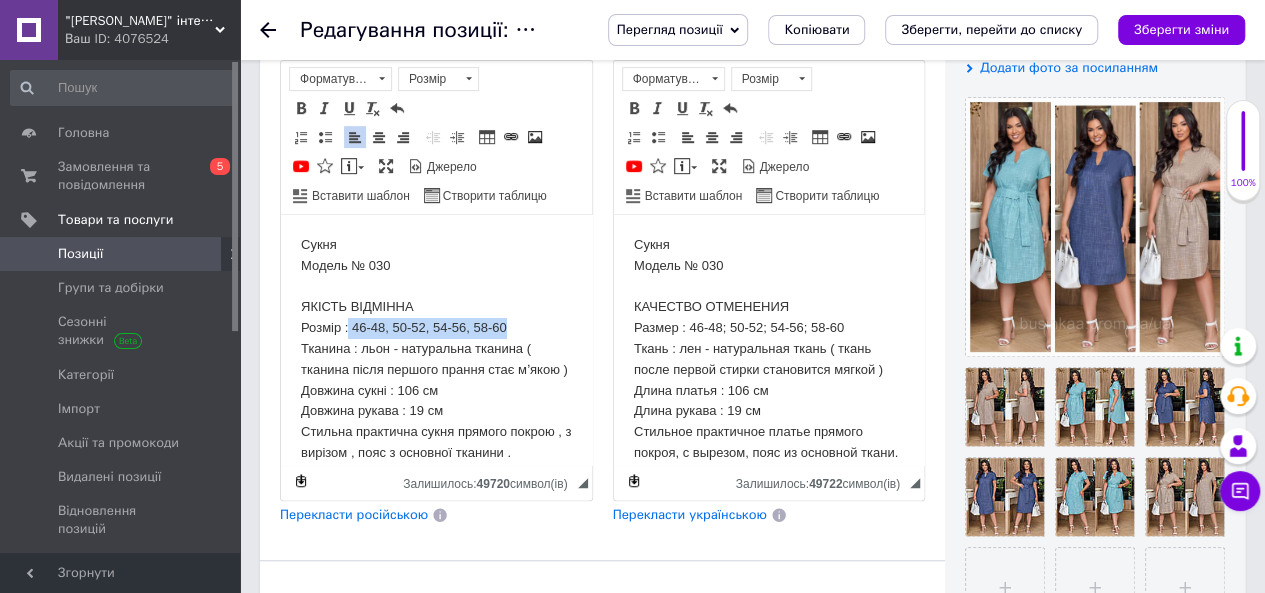drag, startPoint x: 348, startPoint y: 328, endPoint x: 517, endPoint y: 325, distance: 169.02663 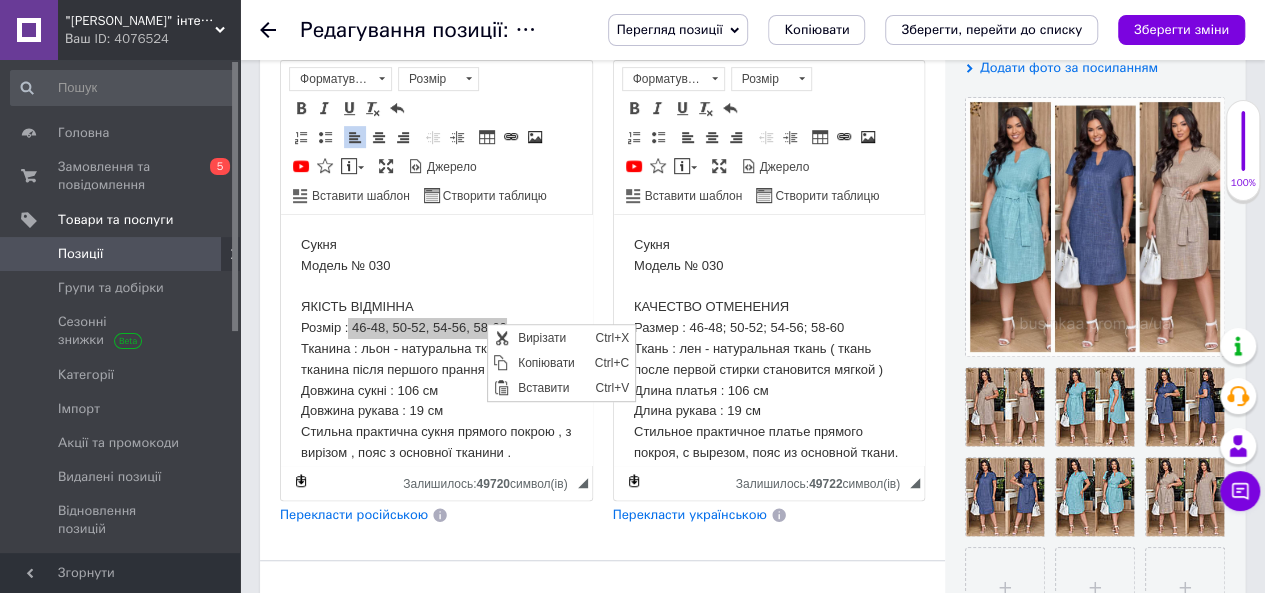 scroll, scrollTop: 0, scrollLeft: 0, axis: both 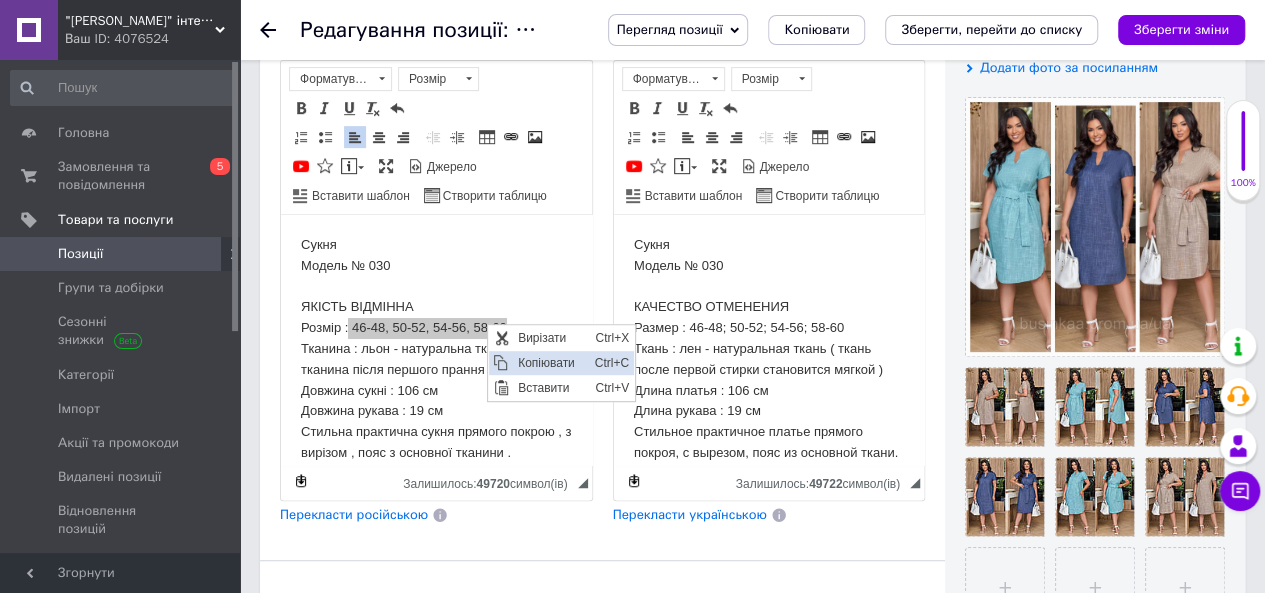 click on "Копіювати" at bounding box center [550, 363] 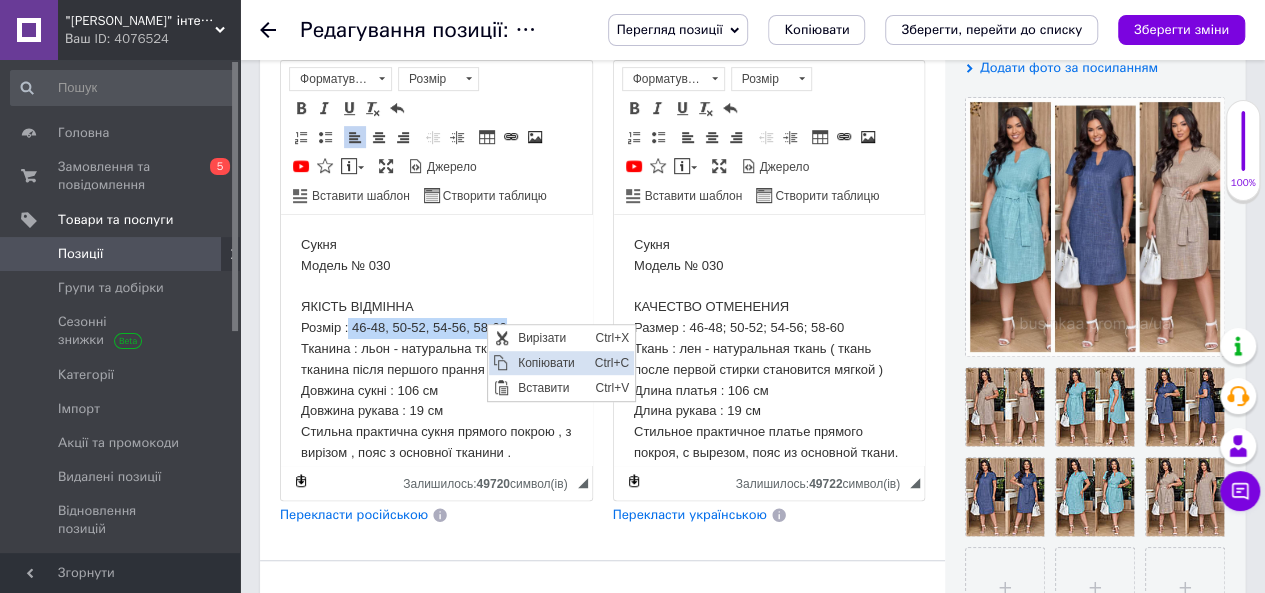copy on "46-48, 50-52, 54-56, 58-60" 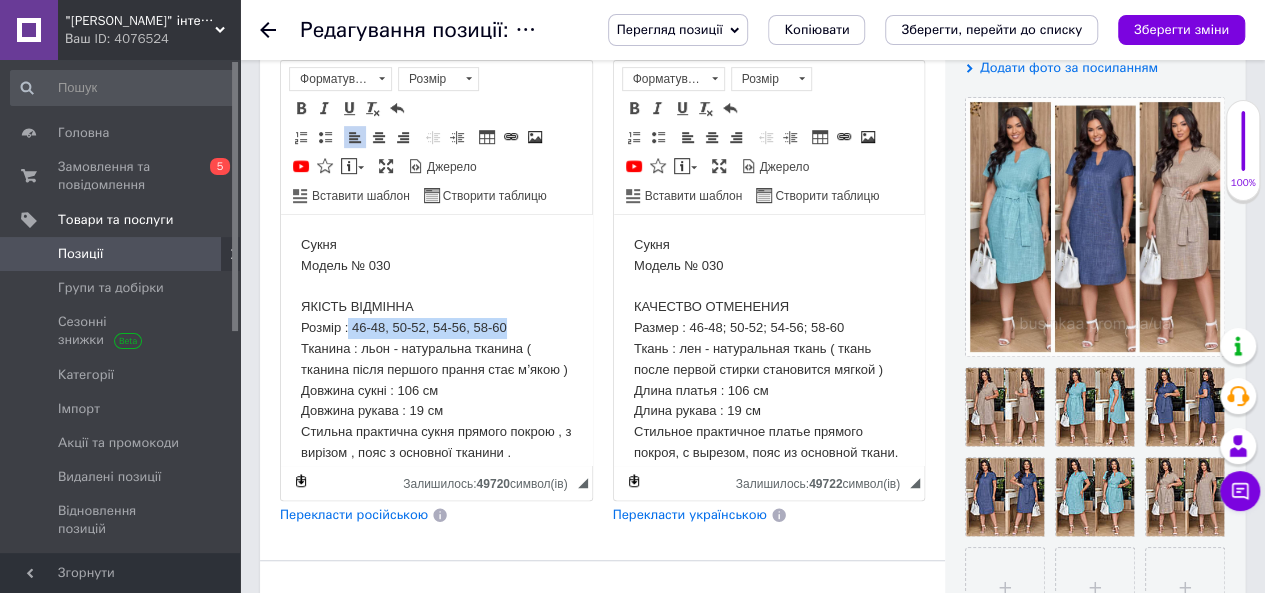 scroll, scrollTop: 39, scrollLeft: 0, axis: vertical 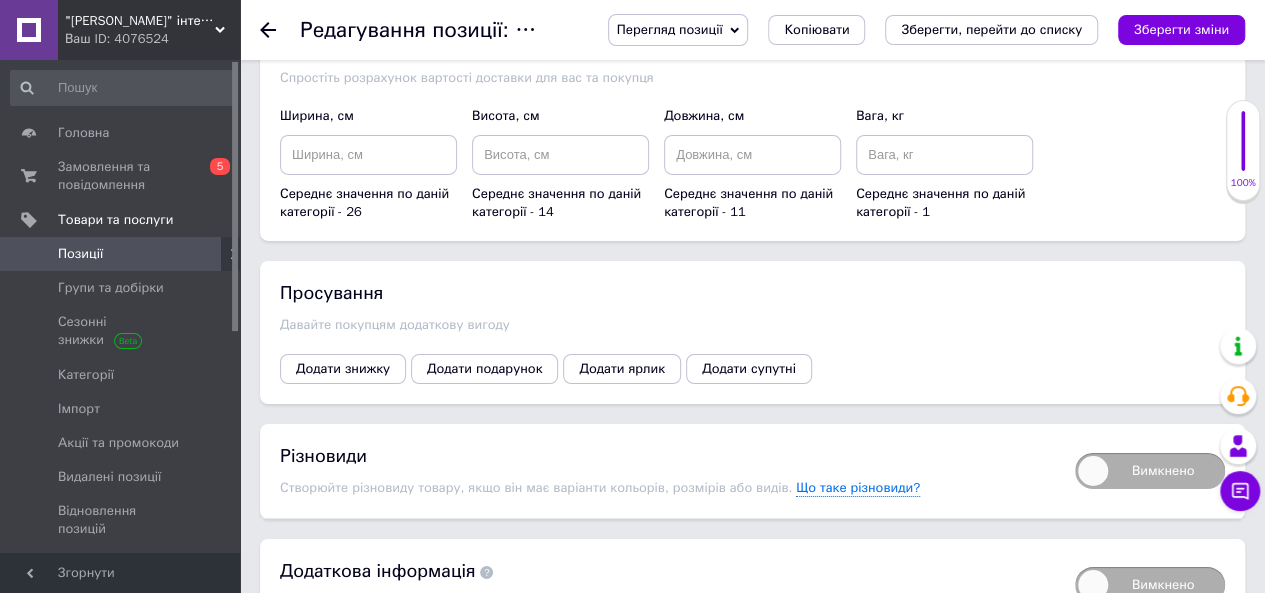 click on "Вимкнено" at bounding box center (1150, 471) 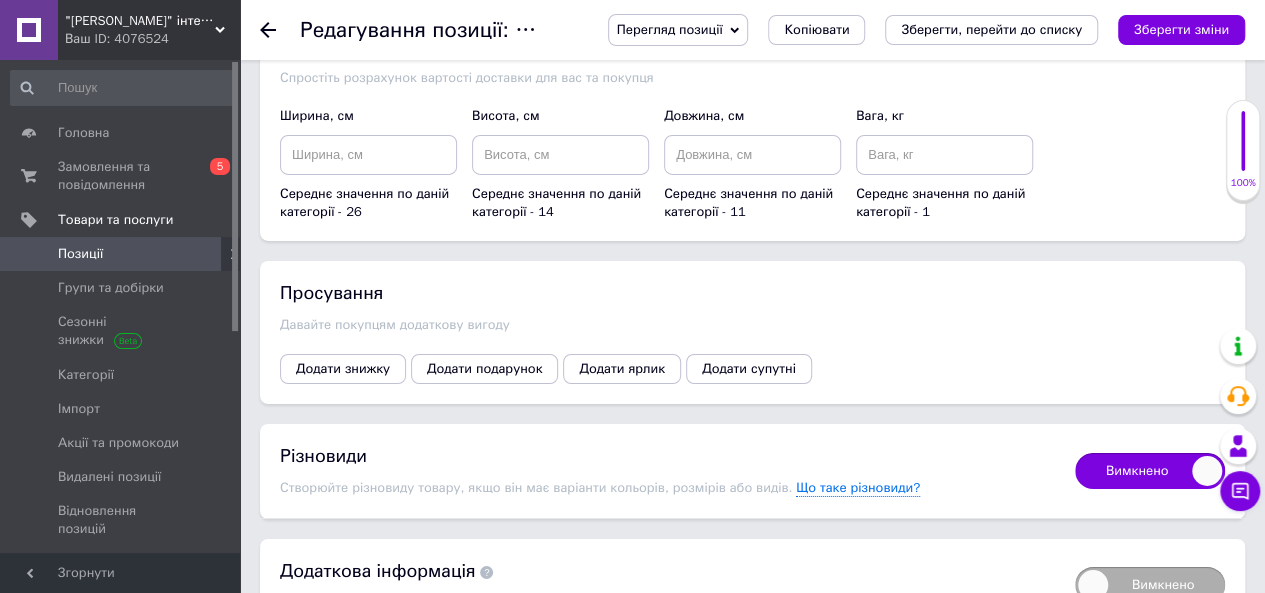 checkbox on "true" 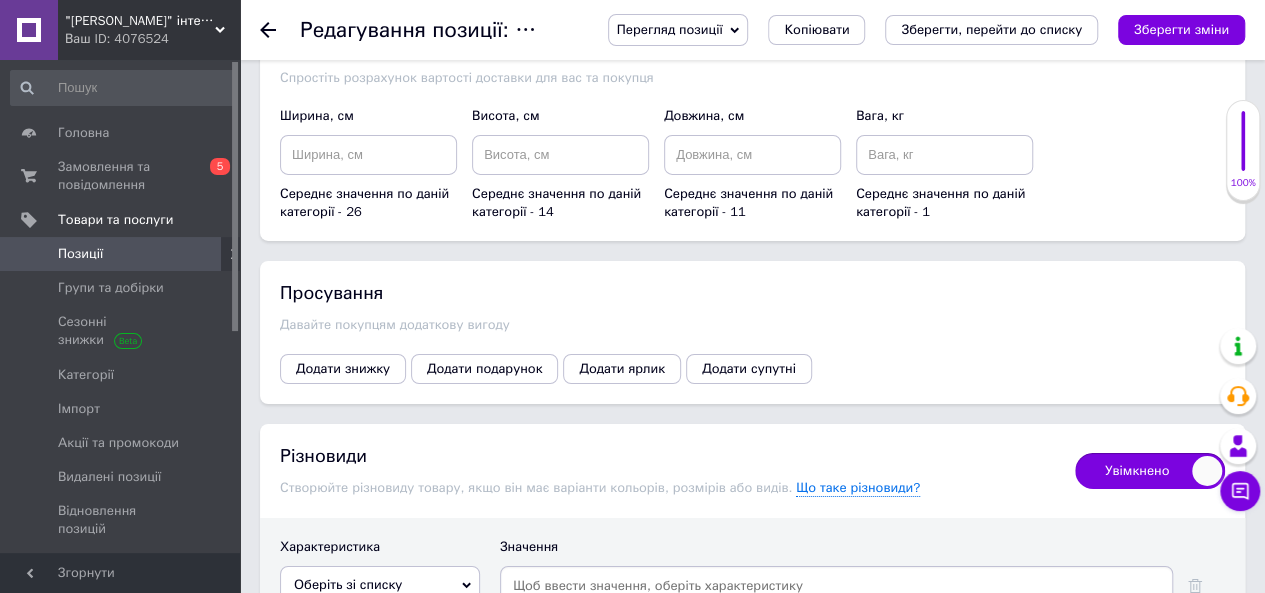 click on "Оберіть зі списку" at bounding box center [380, 585] 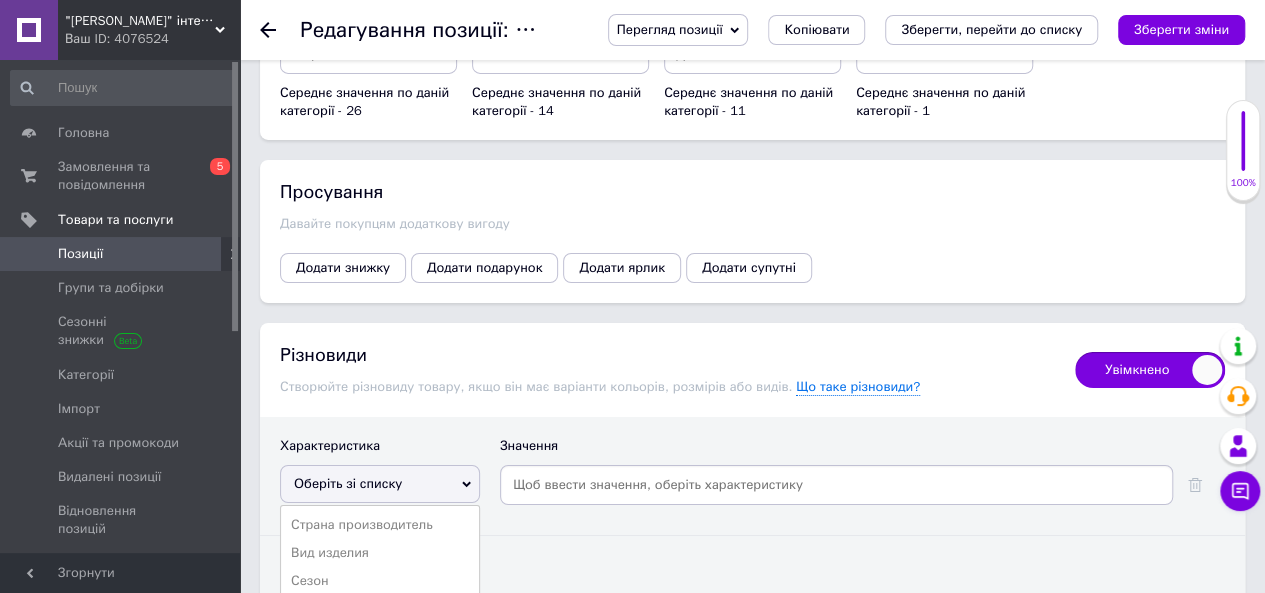scroll, scrollTop: 3478, scrollLeft: 0, axis: vertical 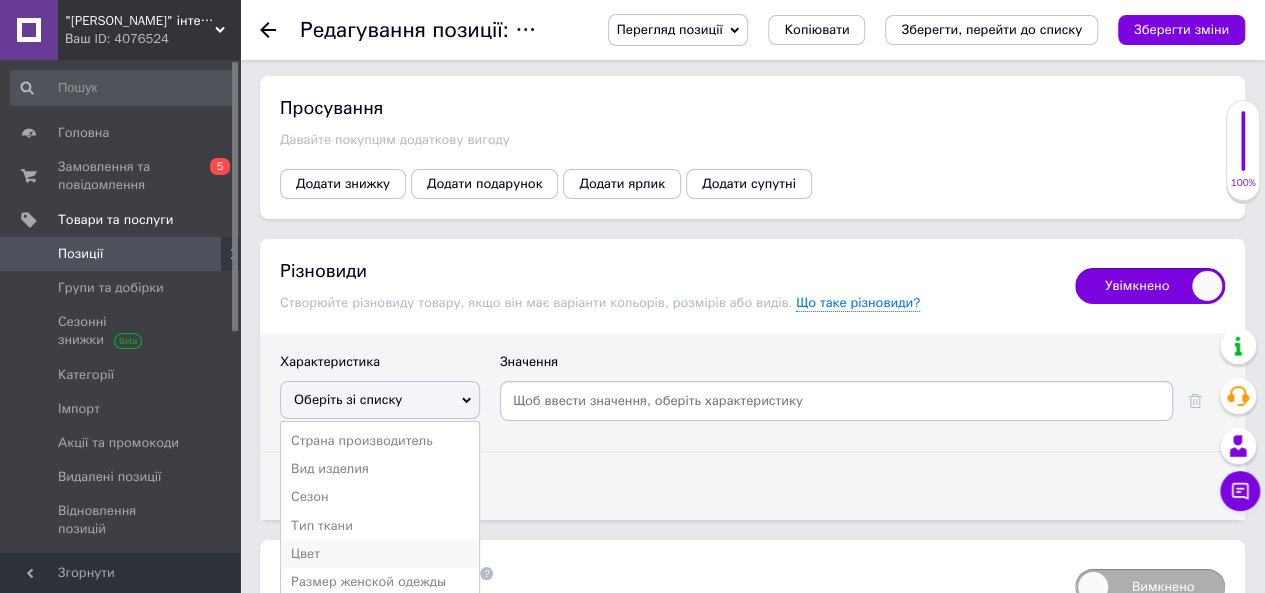 click on "Цвет" at bounding box center (380, 554) 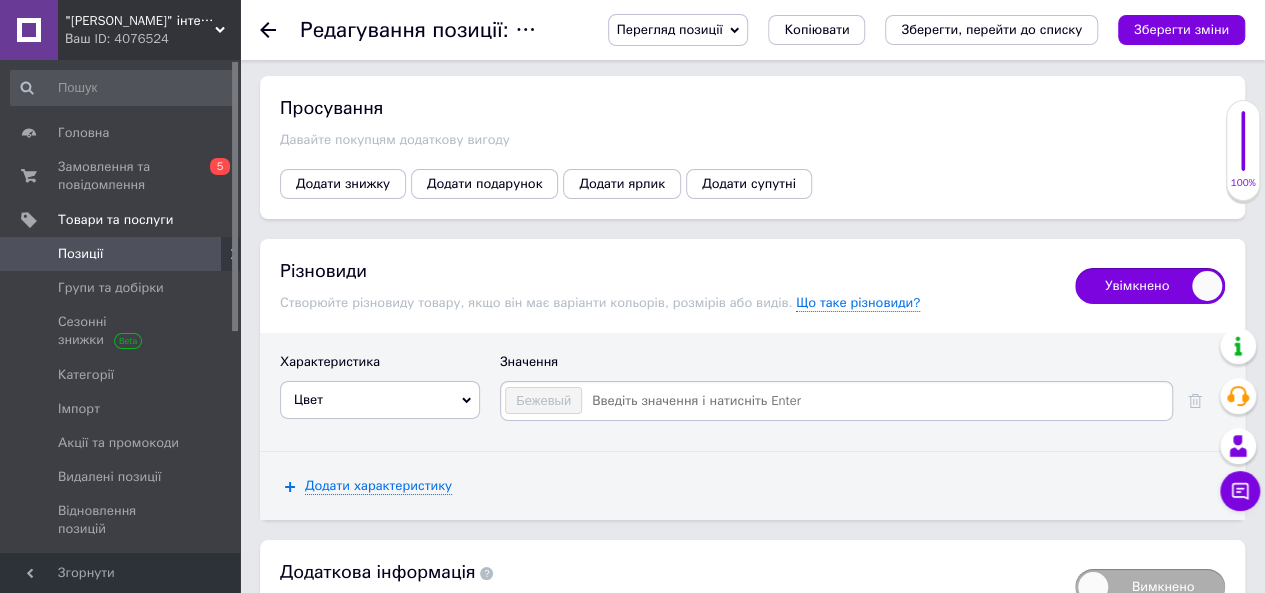 click at bounding box center [876, 401] 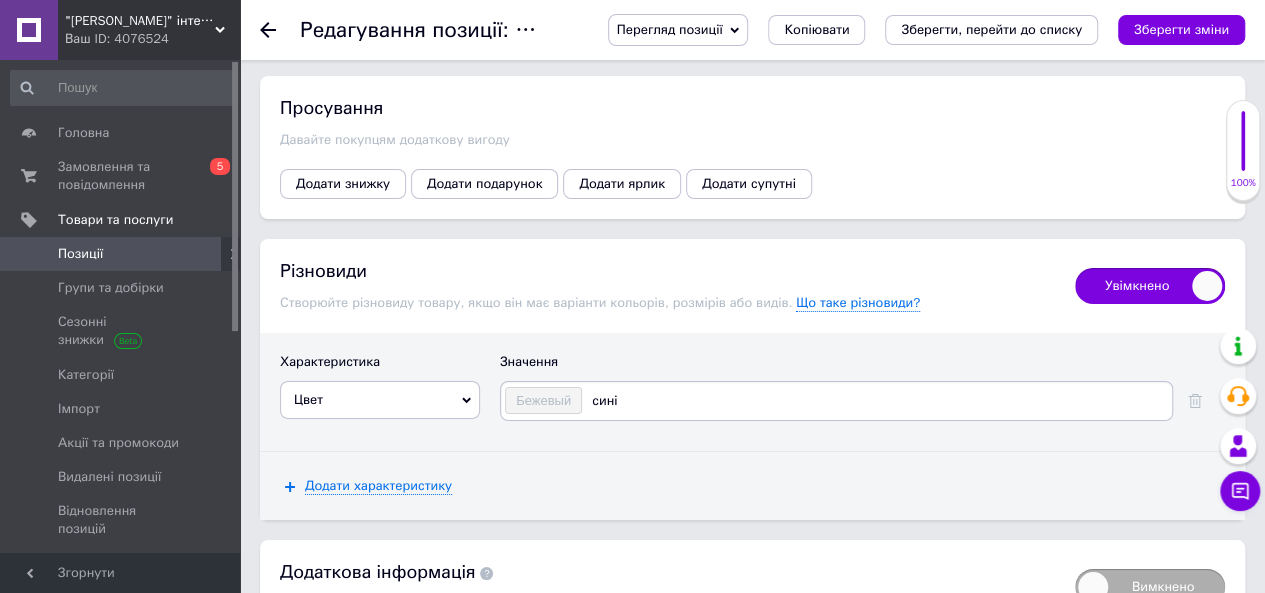 type on "синій" 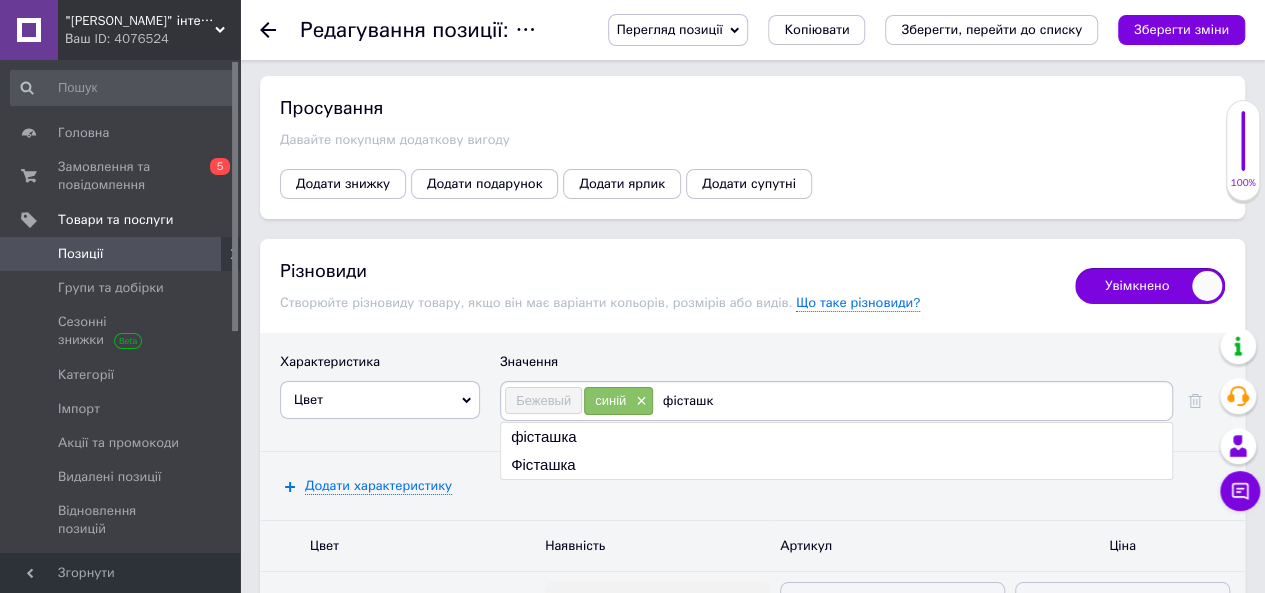 type on "фісташка" 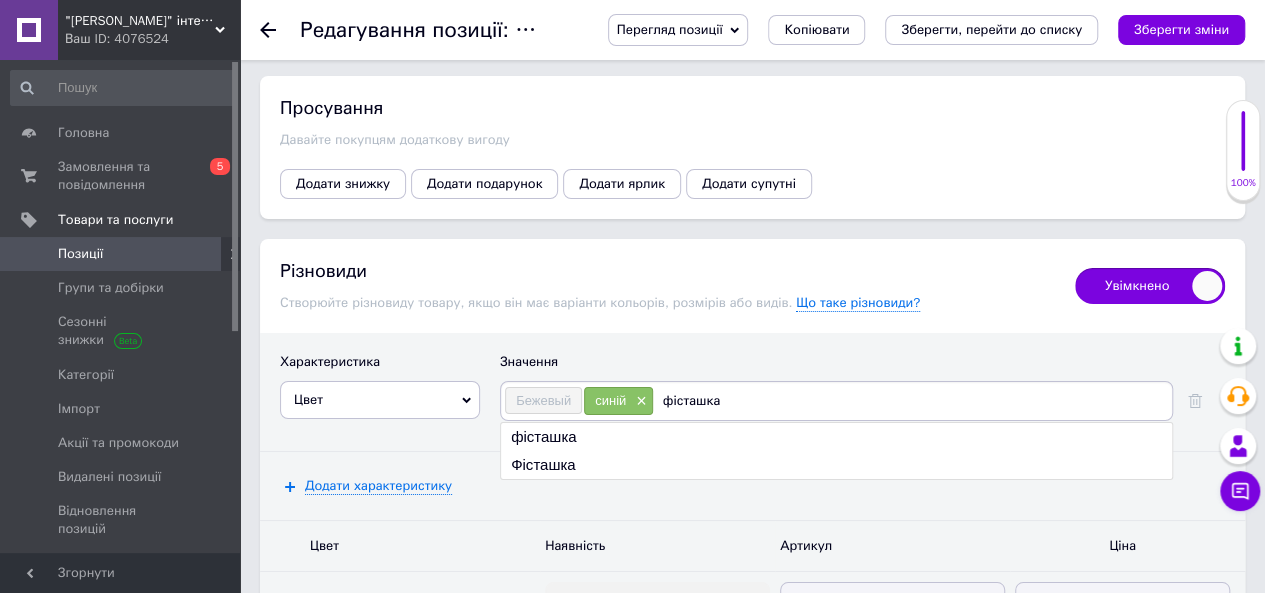 type 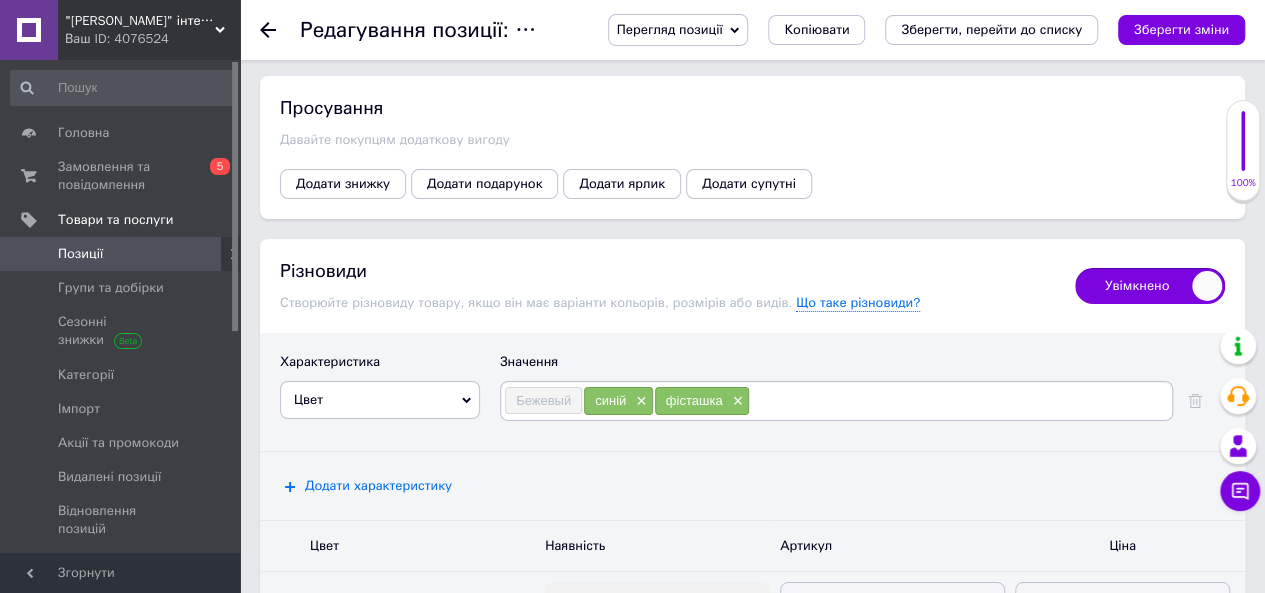 click on "Додати характеристику" at bounding box center (378, 486) 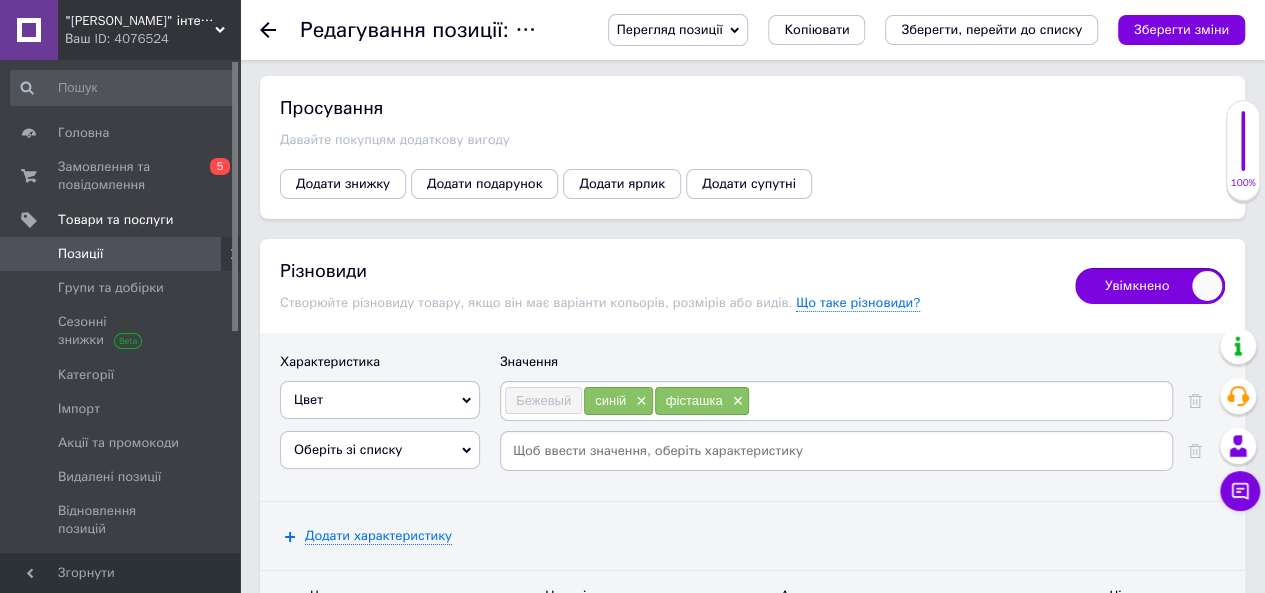 click on "Оберіть зі списку" at bounding box center [348, 449] 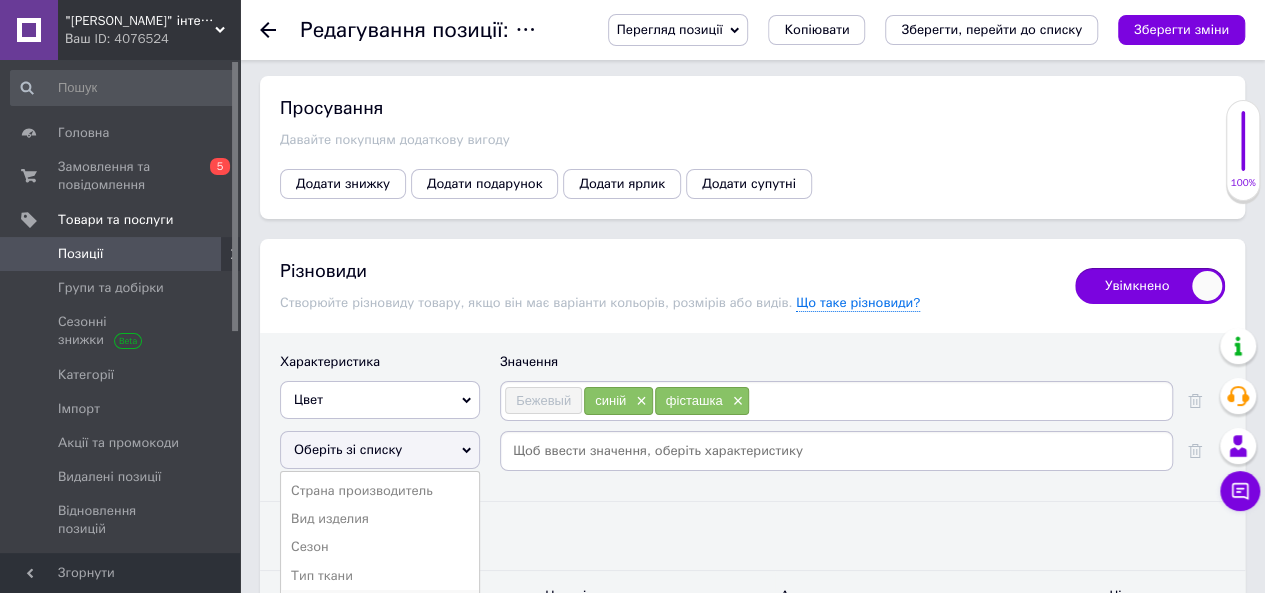 click on "Размер женской одежды" at bounding box center [380, 604] 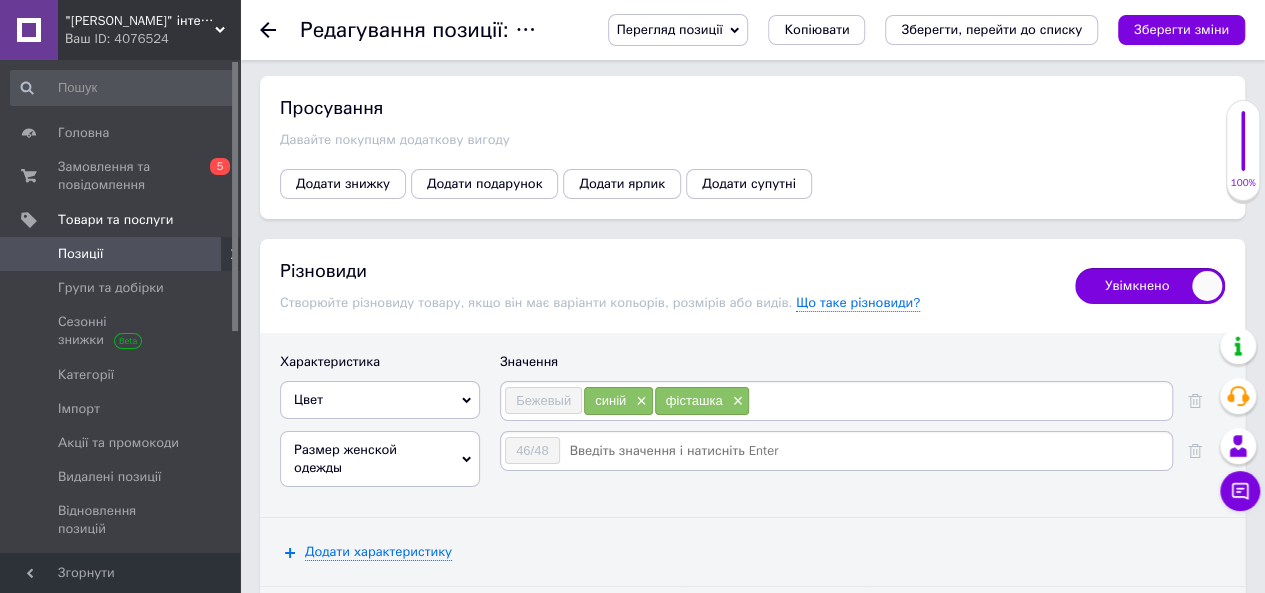 click at bounding box center (865, 451) 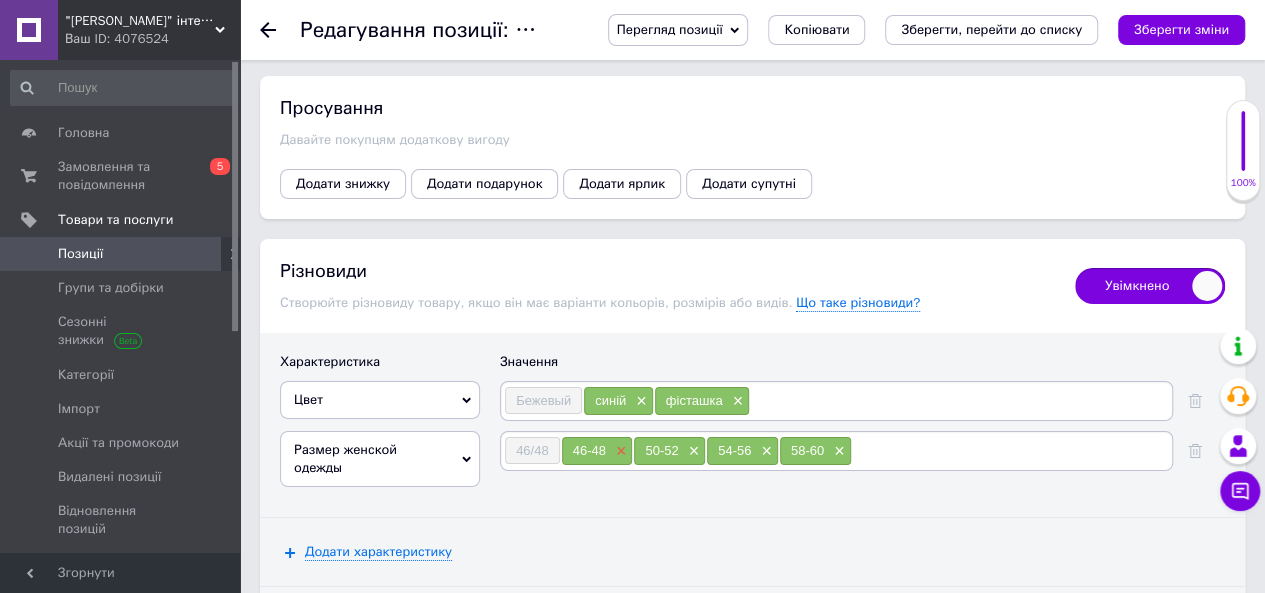 click on "×" at bounding box center (619, 451) 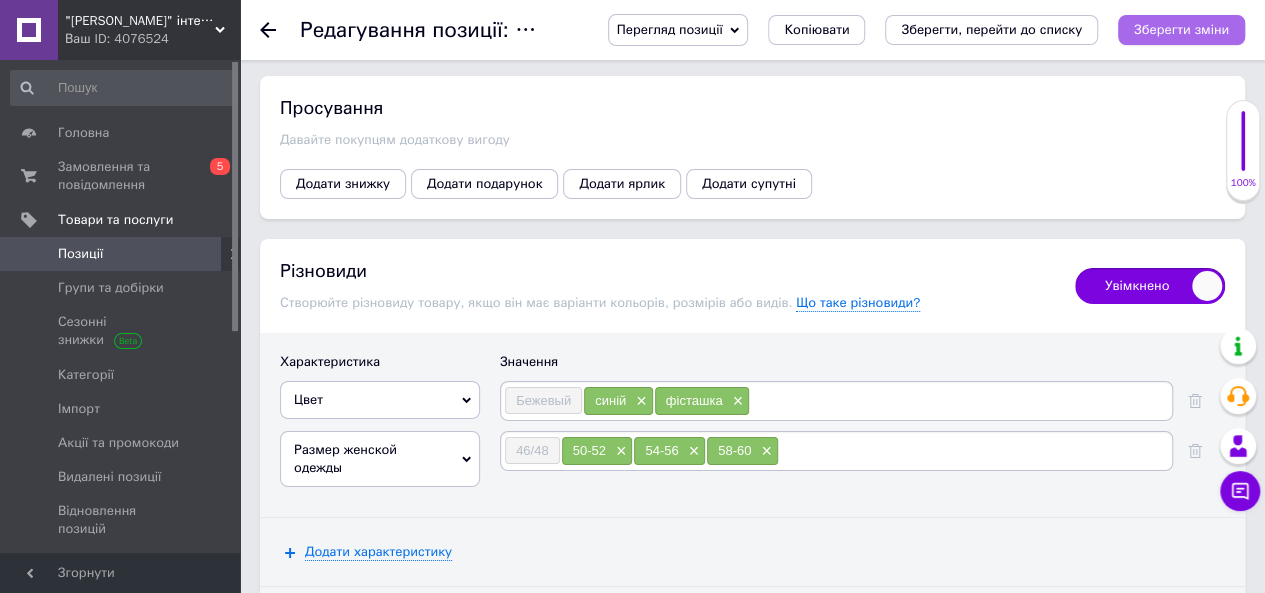 click on "Зберегти зміни" at bounding box center (1181, 30) 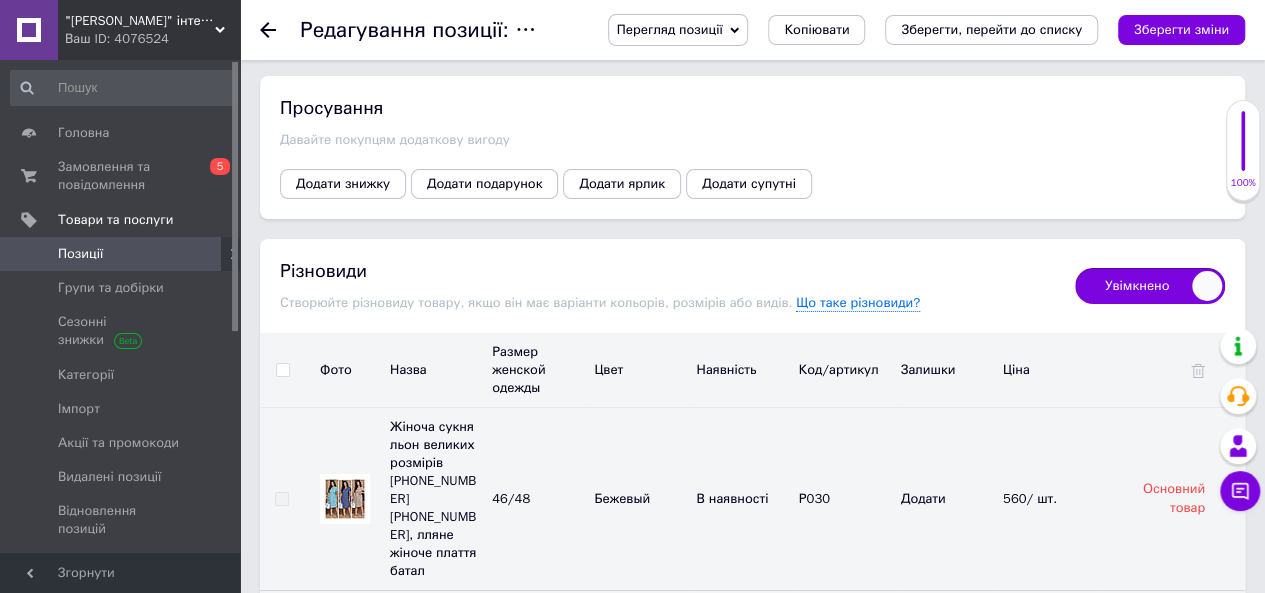 scroll, scrollTop: 39, scrollLeft: 0, axis: vertical 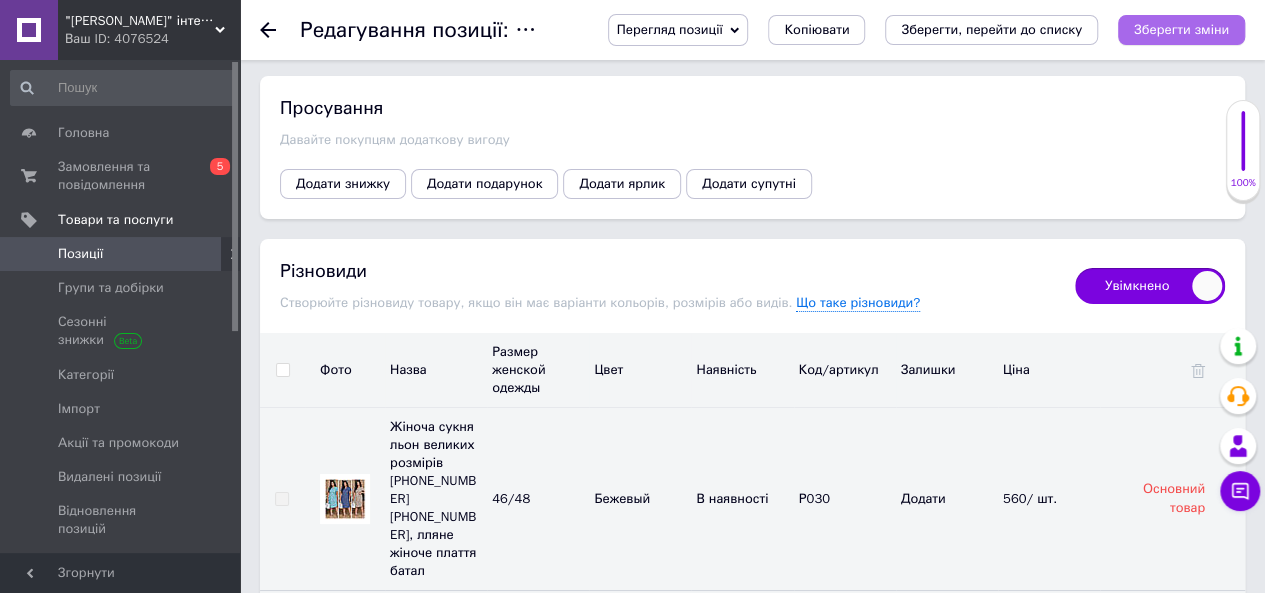 click on "Зберегти зміни" at bounding box center (1181, 29) 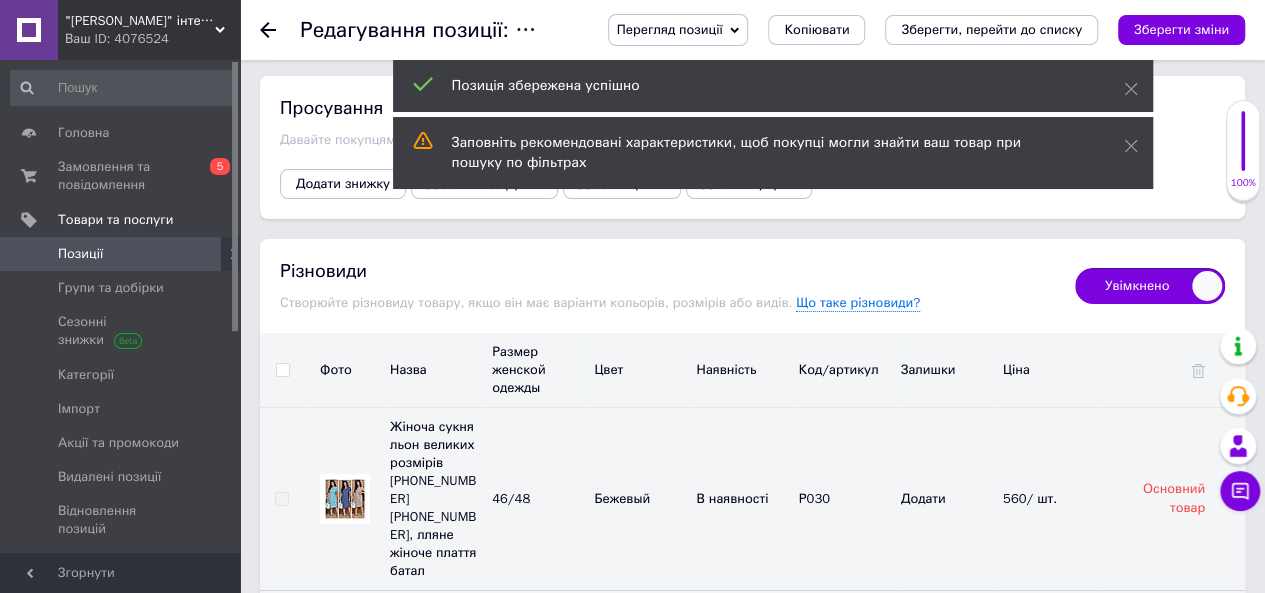 click 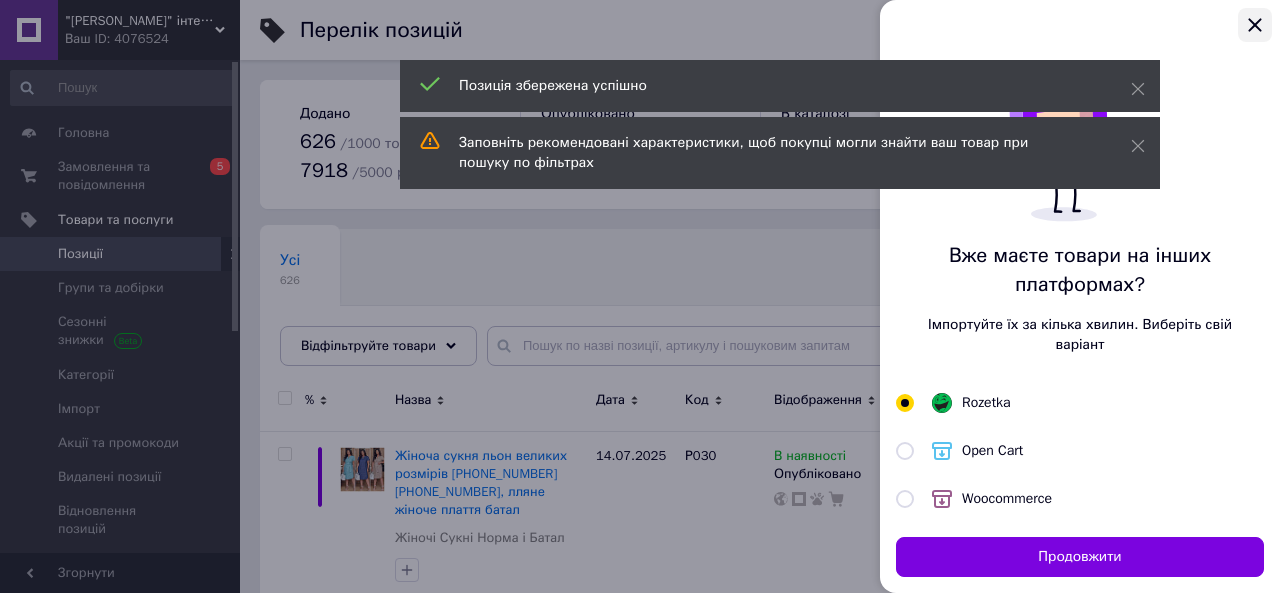 click 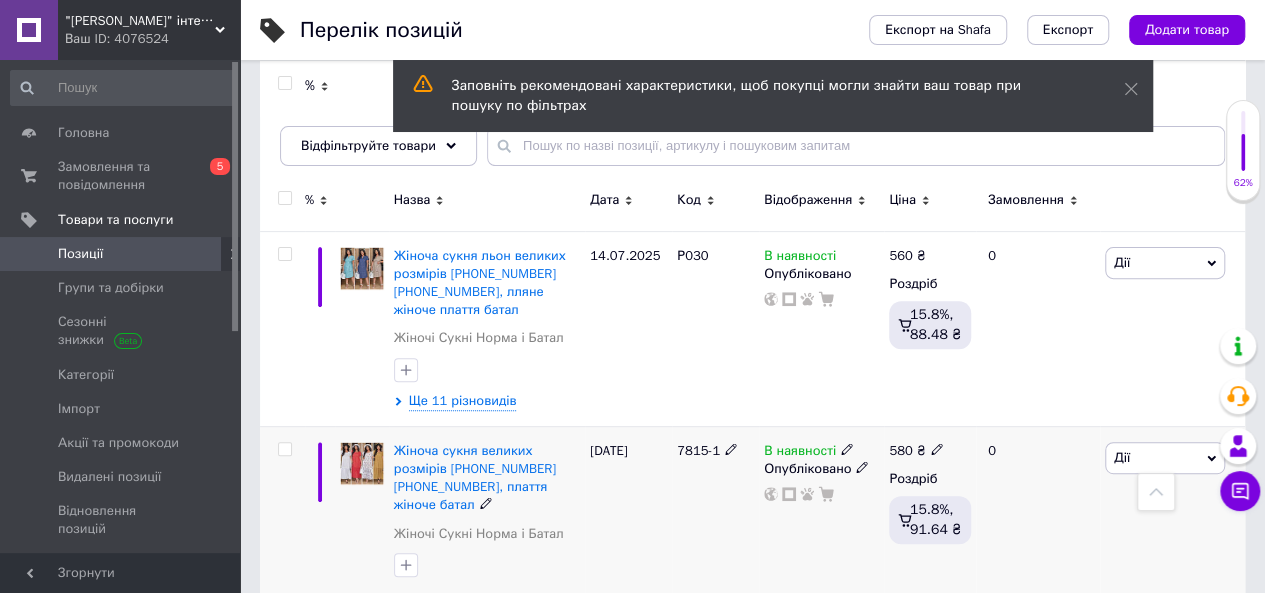 scroll, scrollTop: 400, scrollLeft: 0, axis: vertical 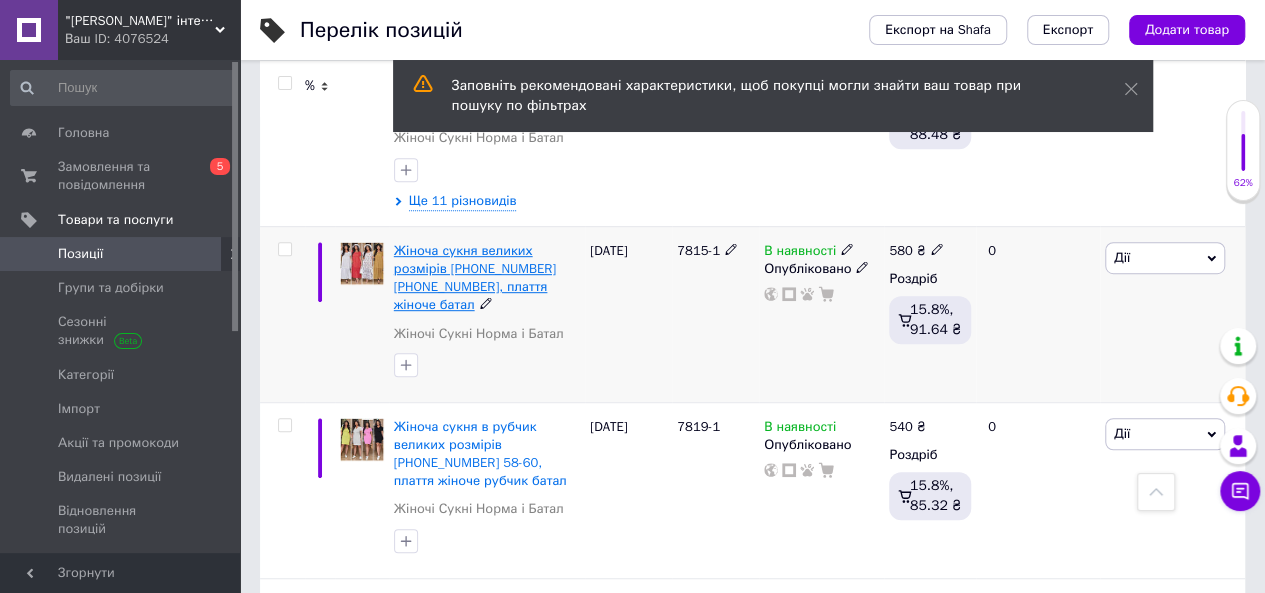 click on "Жіноча сукня великих розмірів [PHONE_NUMBER] [PHONE_NUMBER],  плаття жіноче батал" at bounding box center [475, 278] 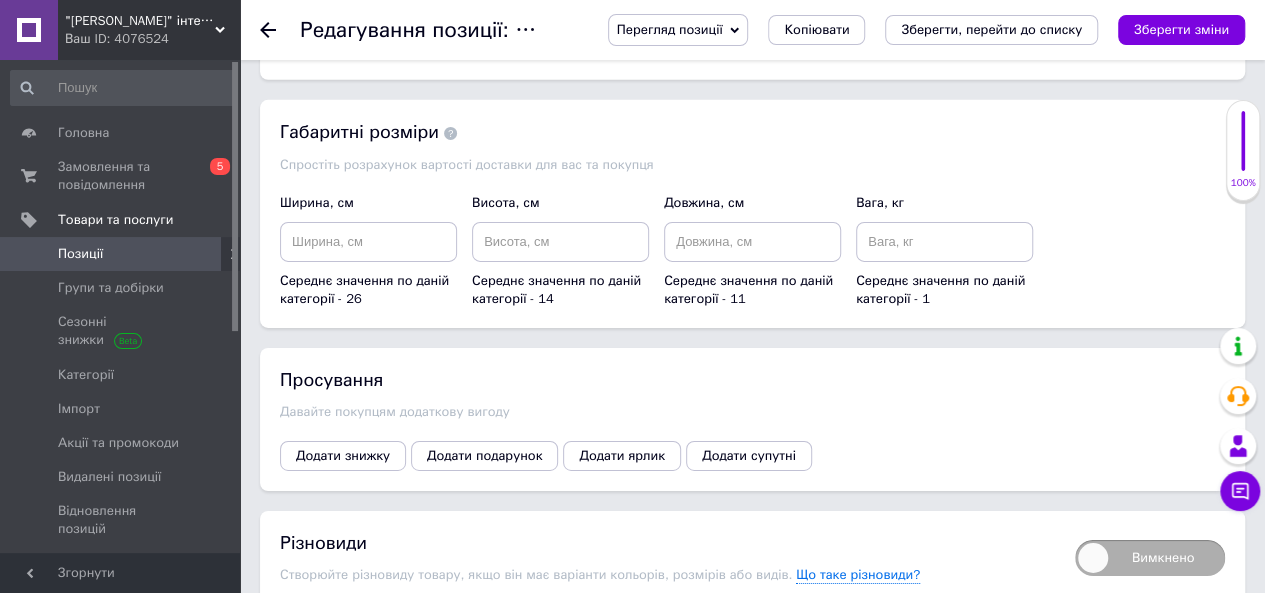 scroll, scrollTop: 3274, scrollLeft: 0, axis: vertical 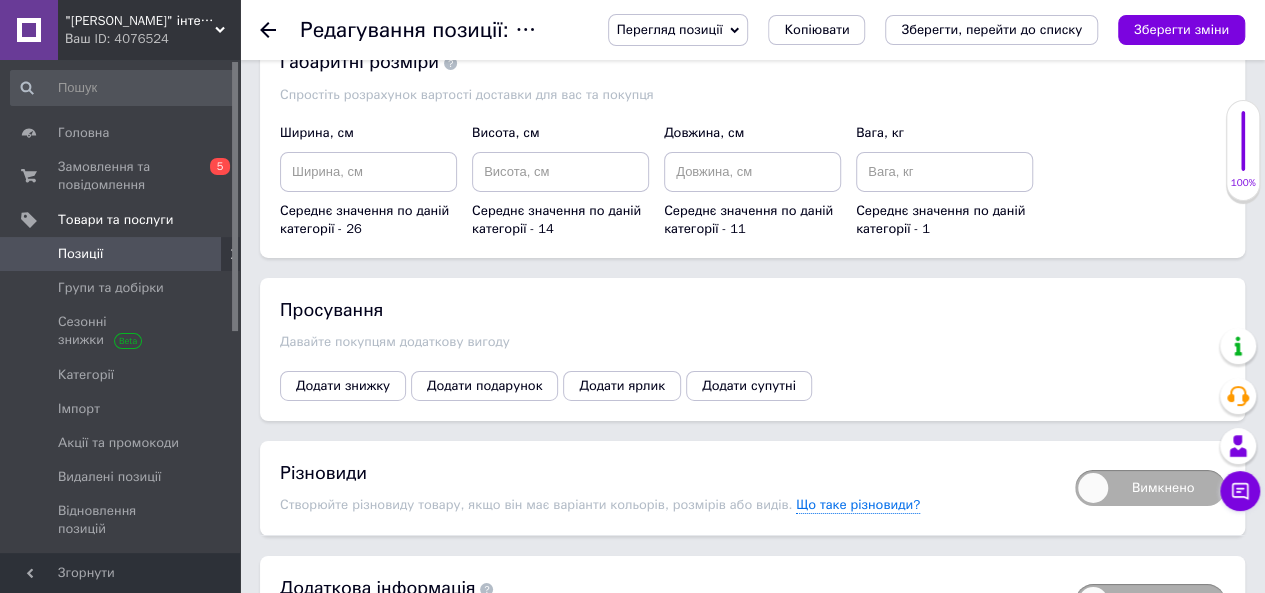 click on "Вимкнено" at bounding box center (1150, 488) 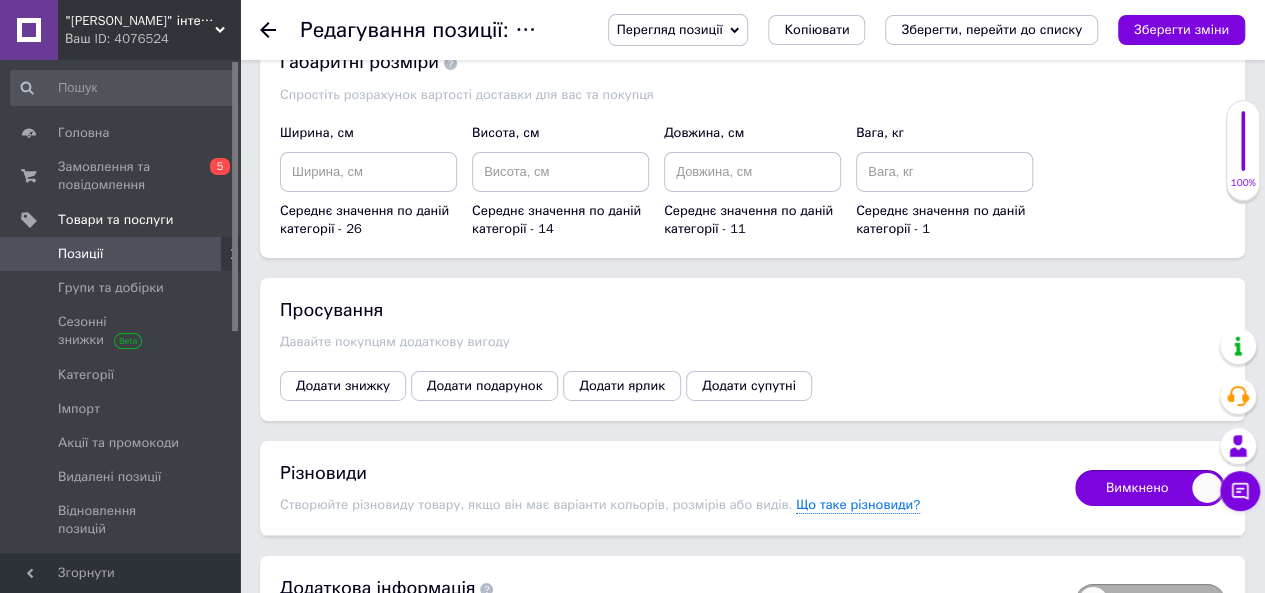 checkbox on "true" 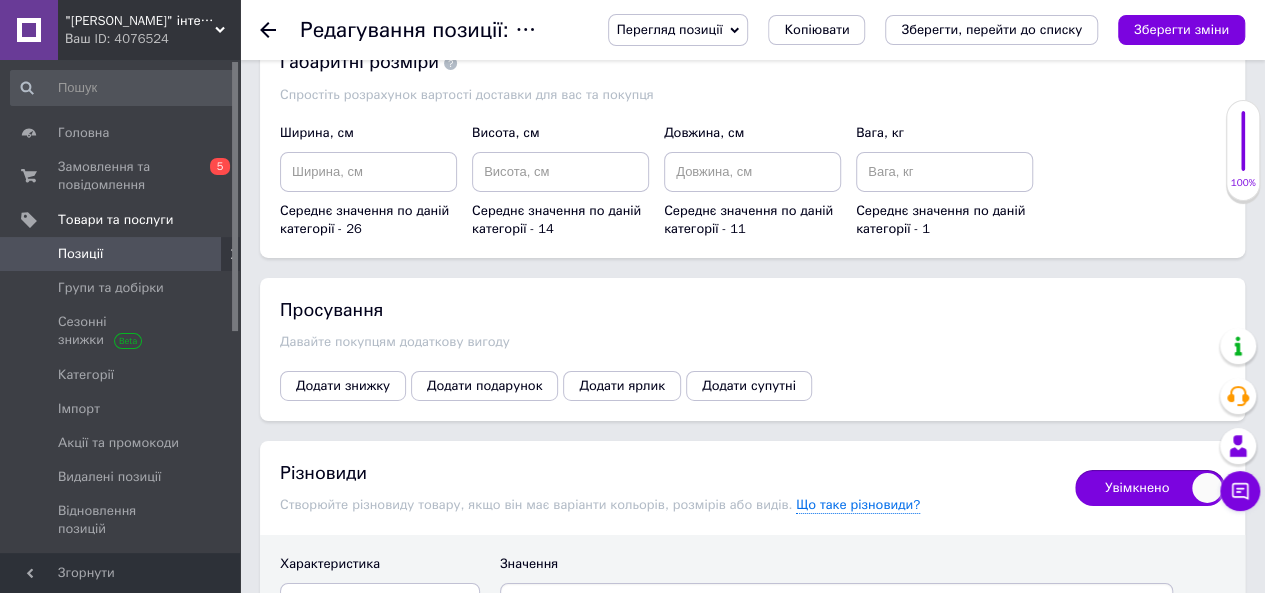 click on "Оберіть зі списку" at bounding box center (380, 602) 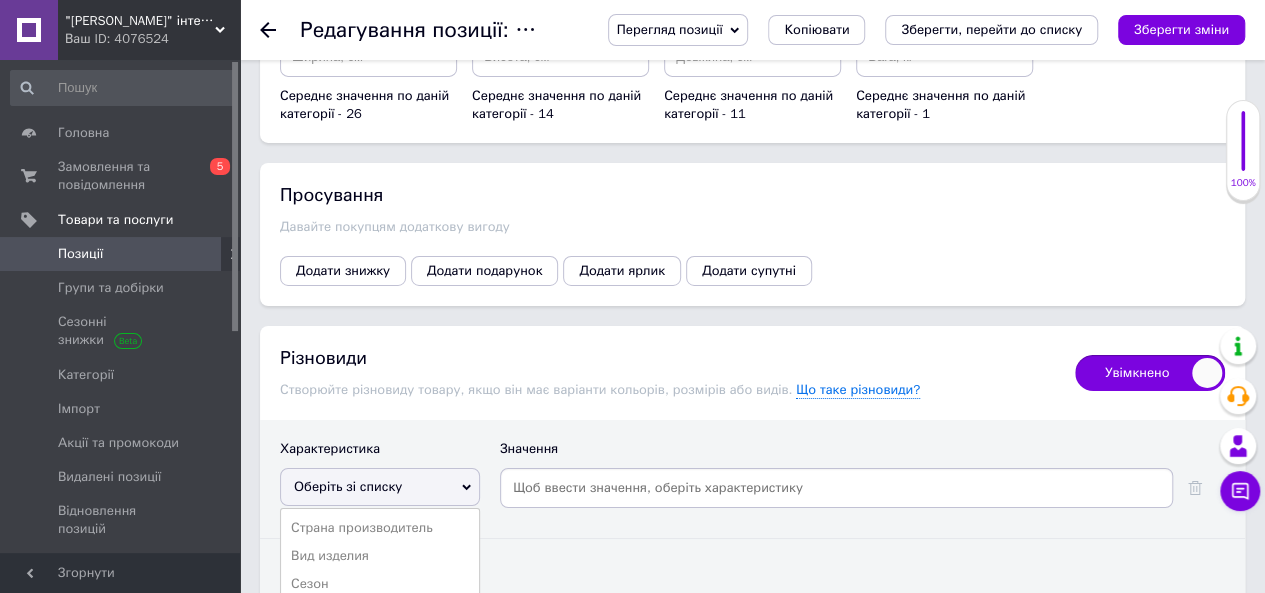 scroll, scrollTop: 3460, scrollLeft: 0, axis: vertical 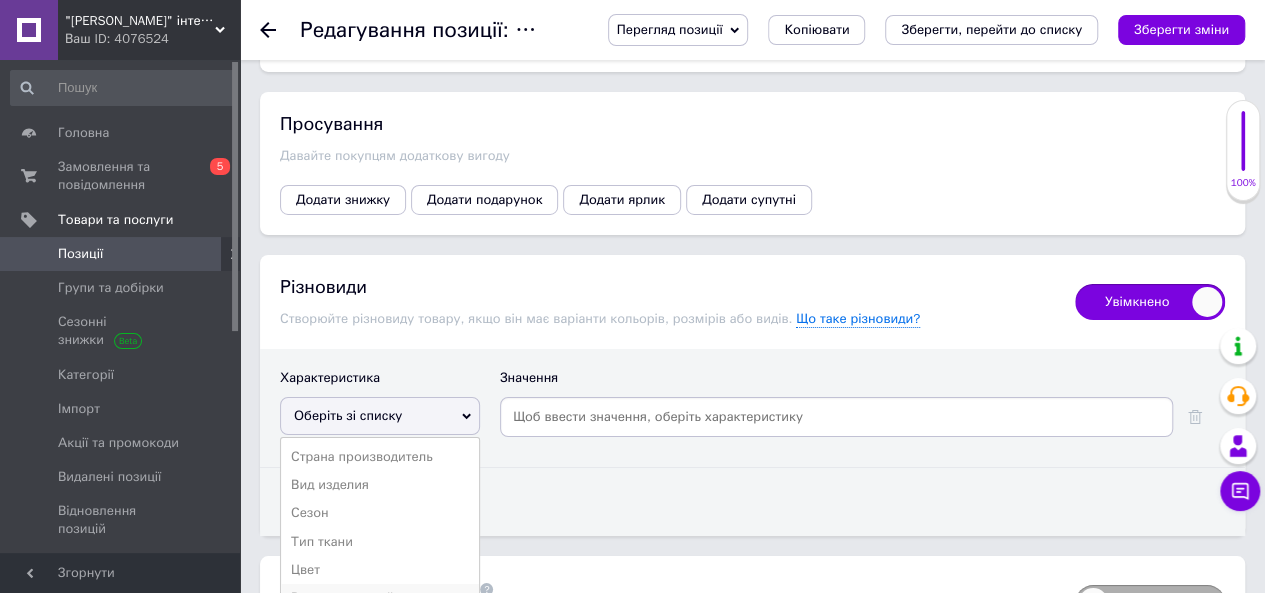click on "Размер женской одежды" at bounding box center [380, 598] 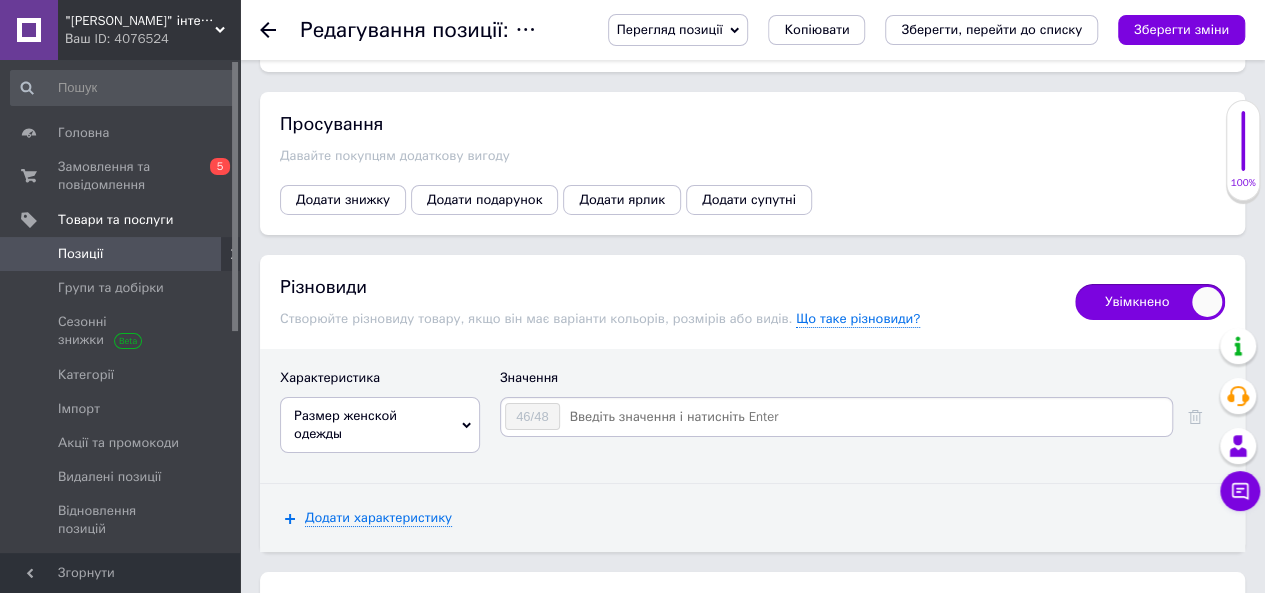 click at bounding box center [865, 417] 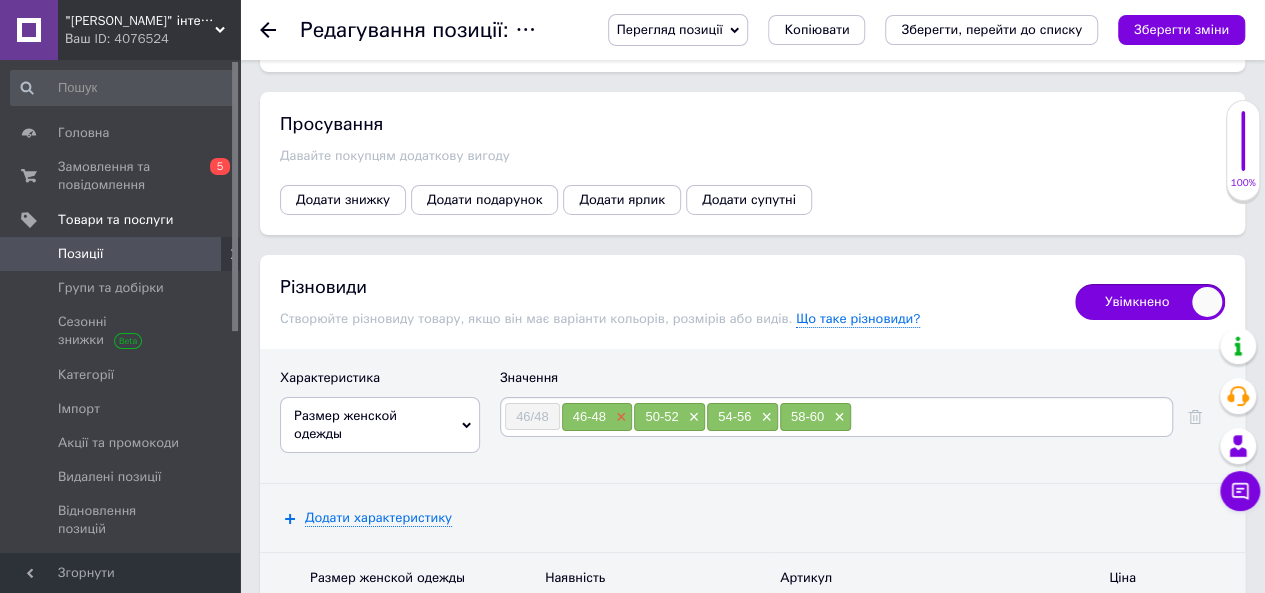 click on "×" at bounding box center (619, 417) 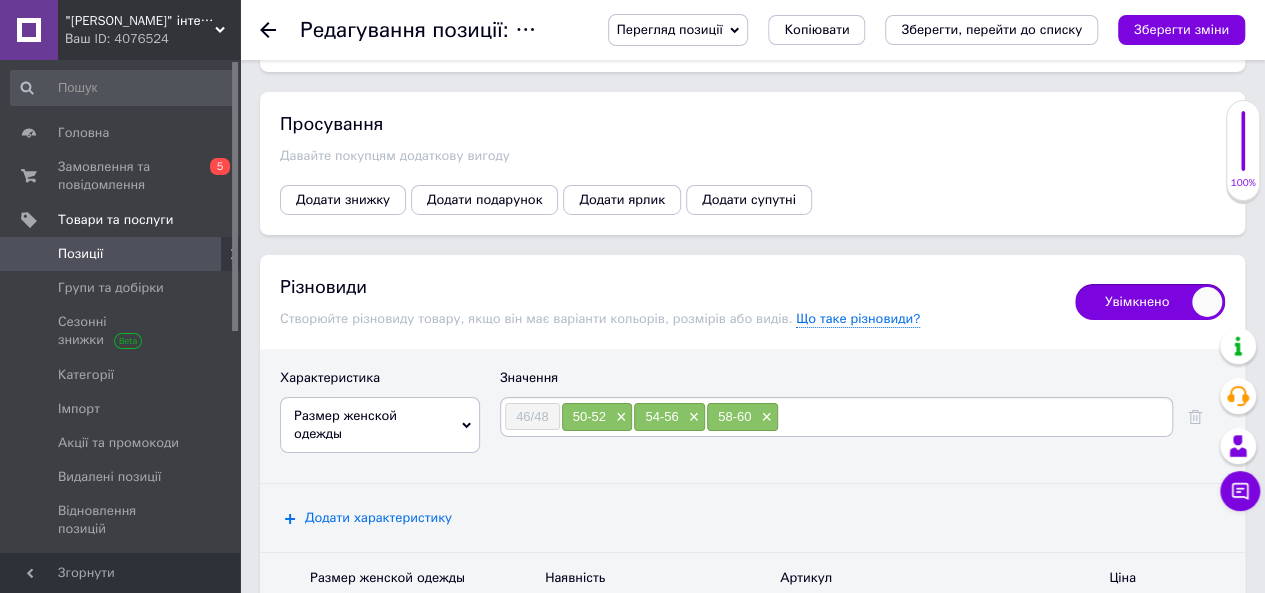 click on "Додати характеристику" at bounding box center [378, 518] 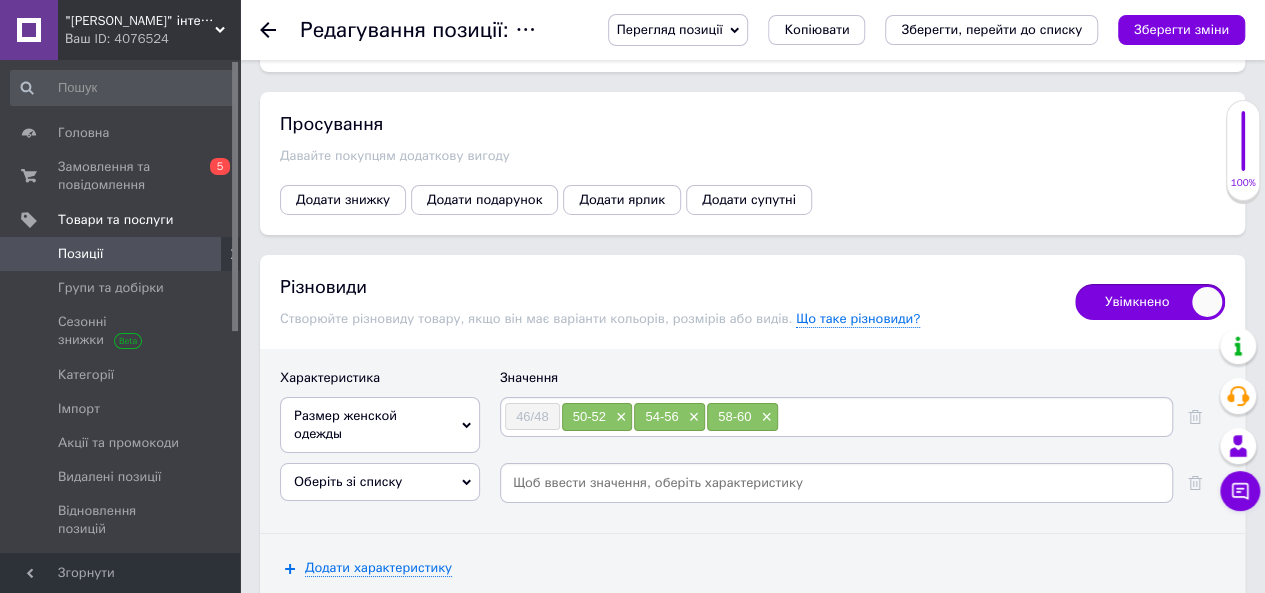 click on "Оберіть зі списку" at bounding box center [348, 481] 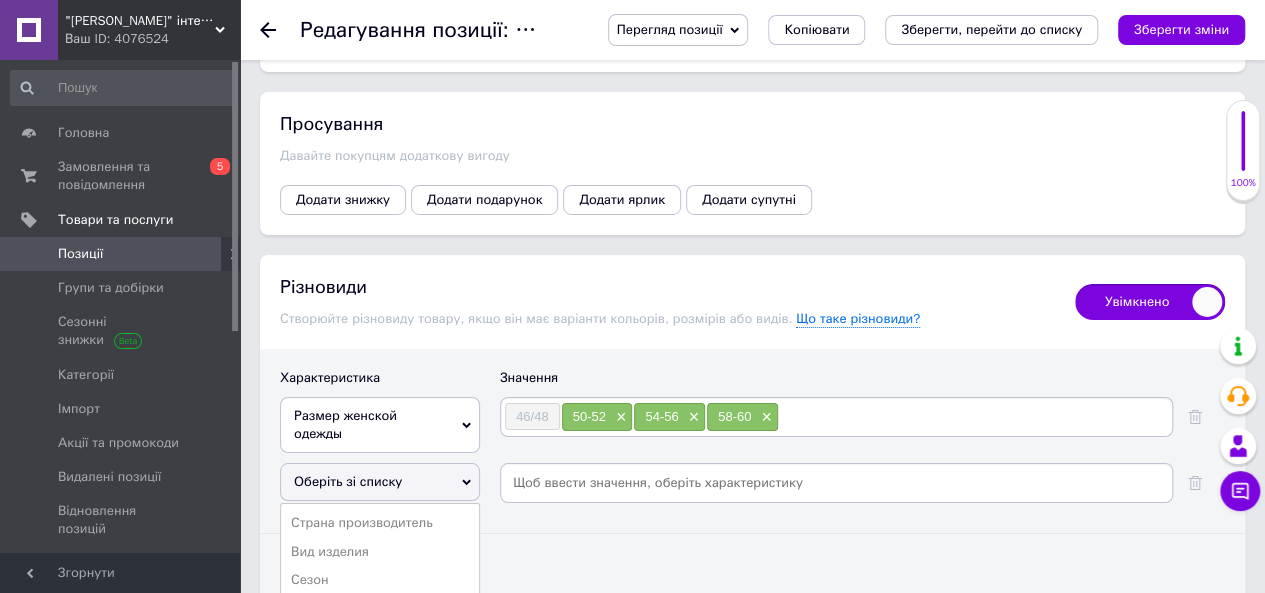 click on "Цвет" at bounding box center (380, 636) 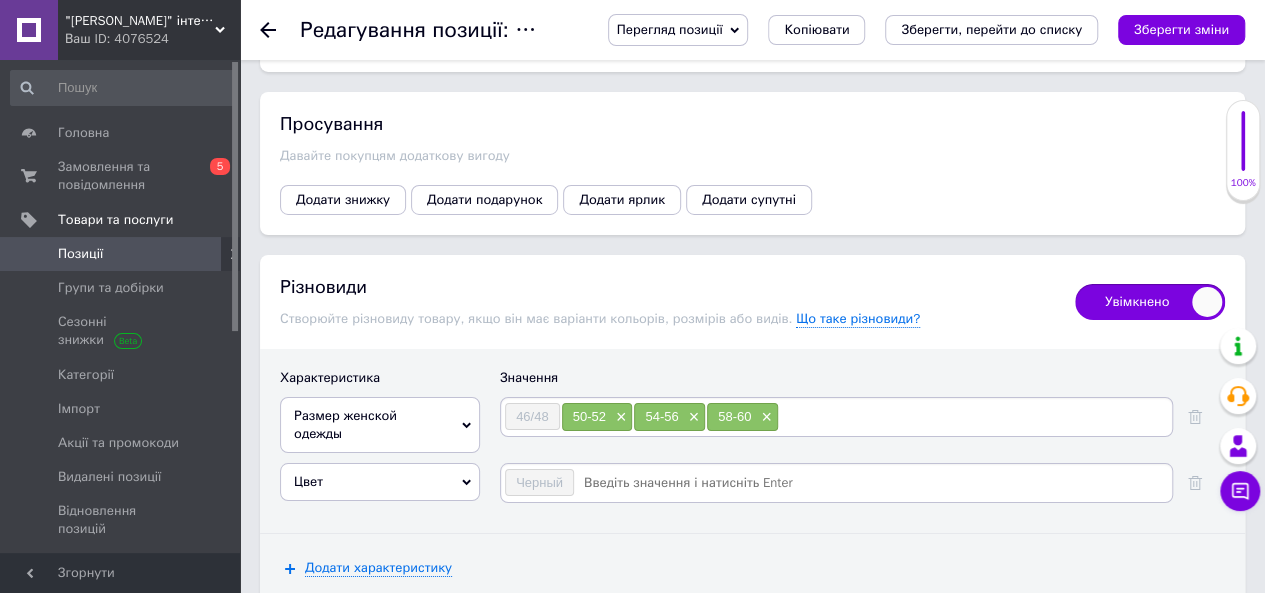 click at bounding box center (872, 483) 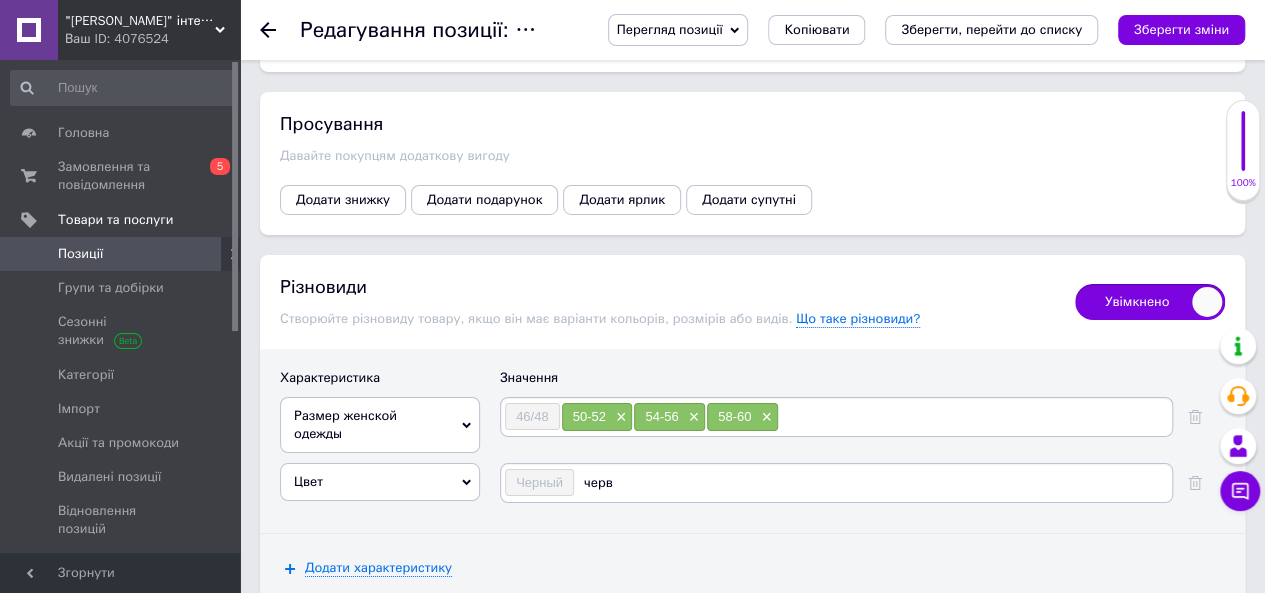 scroll, scrollTop: 3478, scrollLeft: 0, axis: vertical 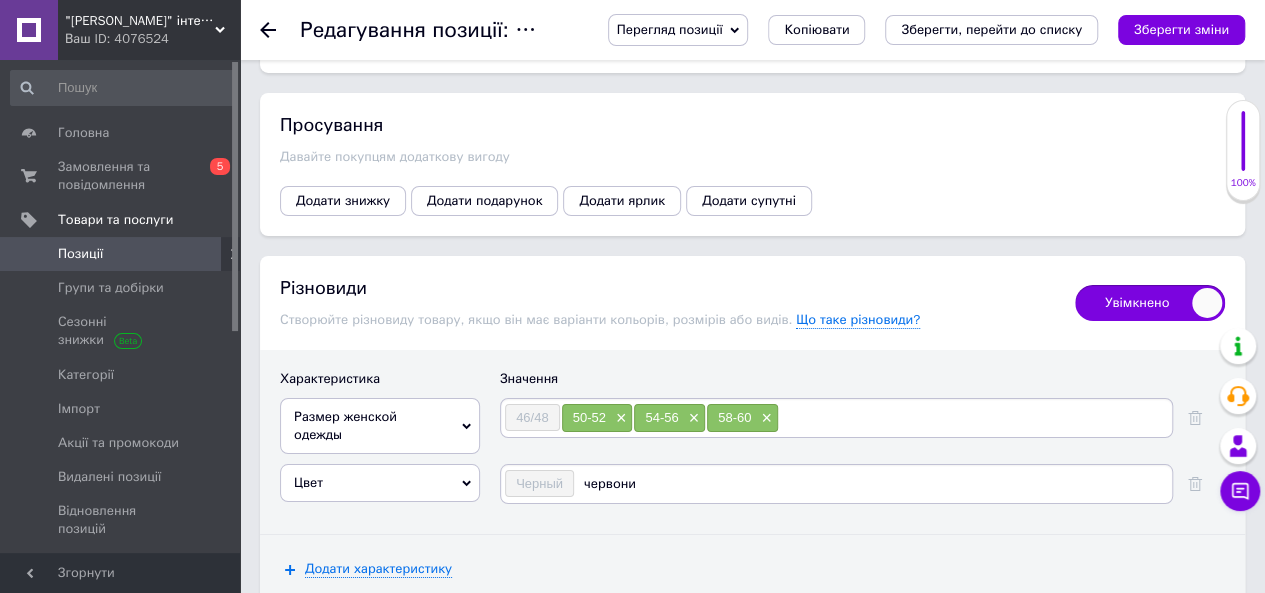type on "червоний" 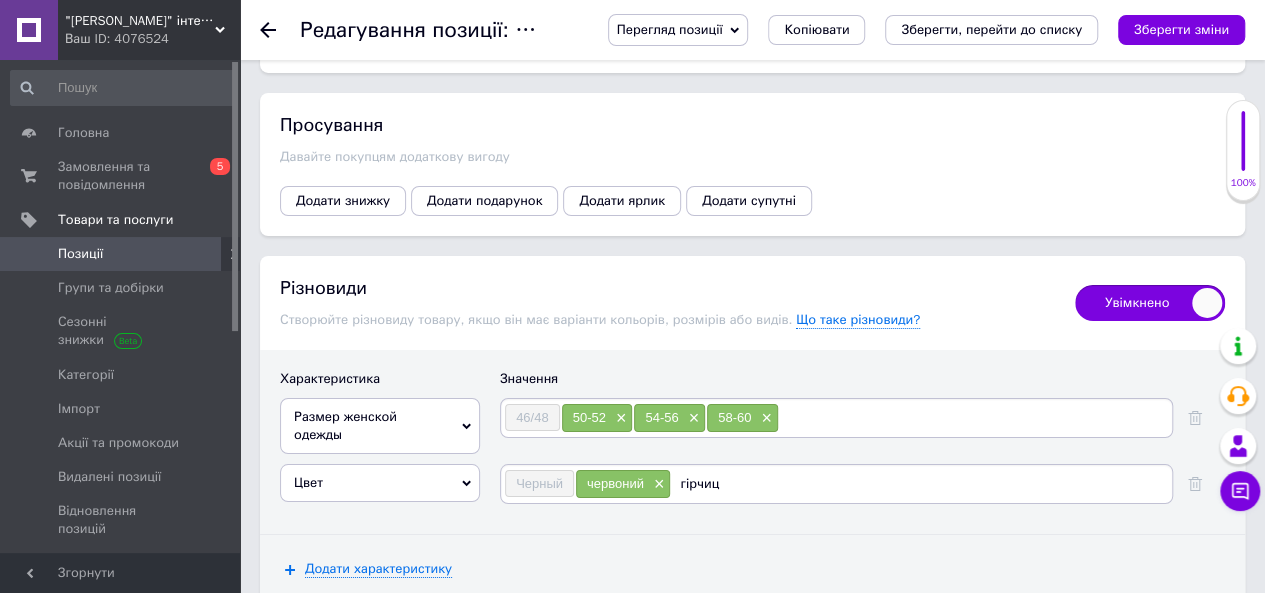 type on "гірчиця" 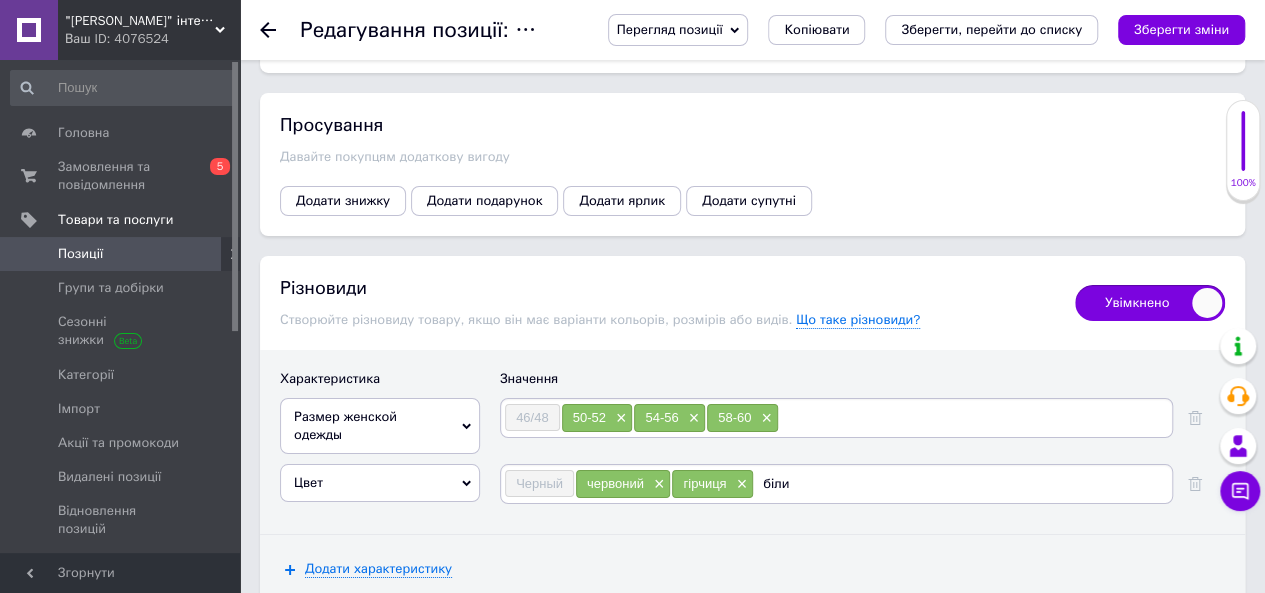 type on "білий" 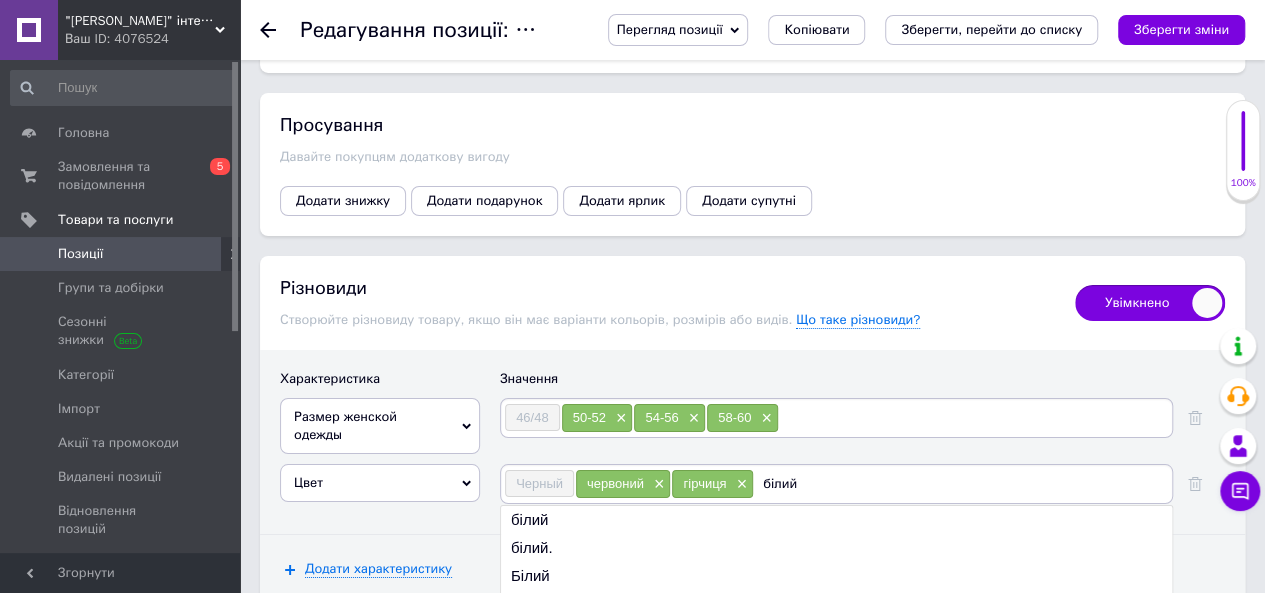 type 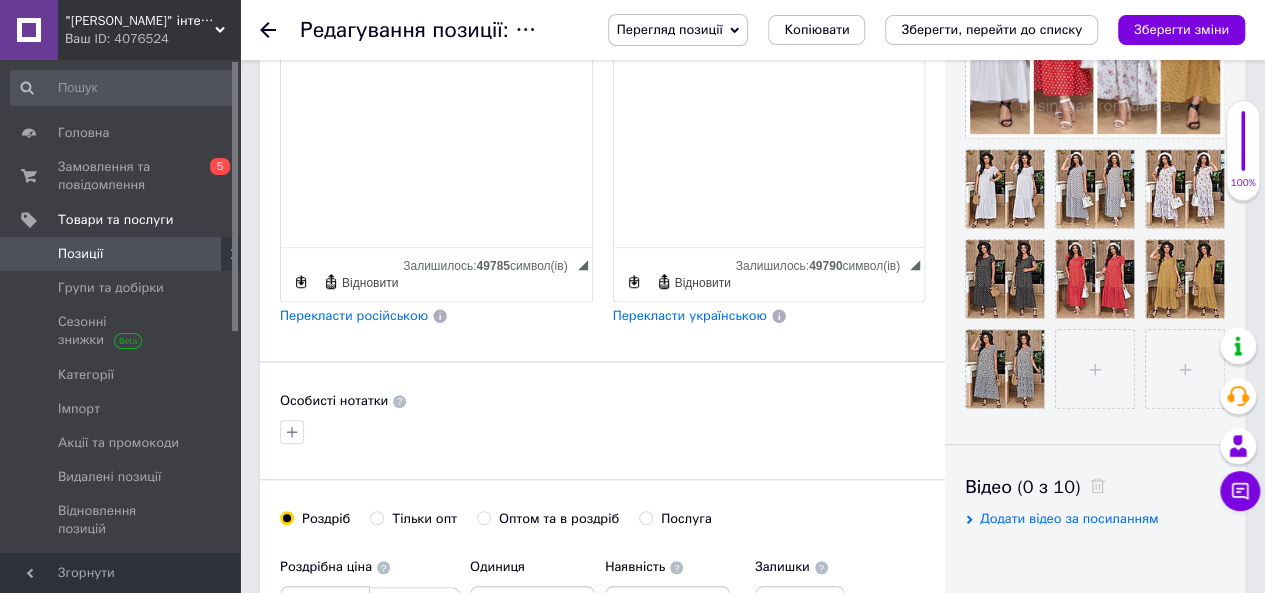 scroll, scrollTop: 478, scrollLeft: 0, axis: vertical 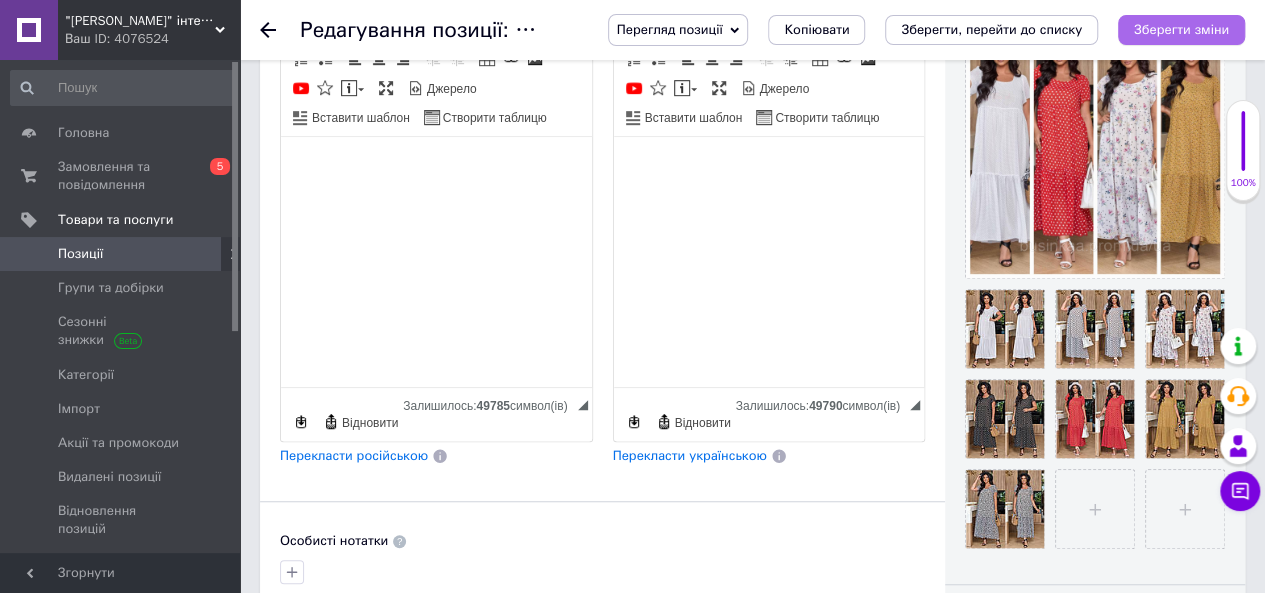 click on "Зберегти зміни" at bounding box center [1181, 29] 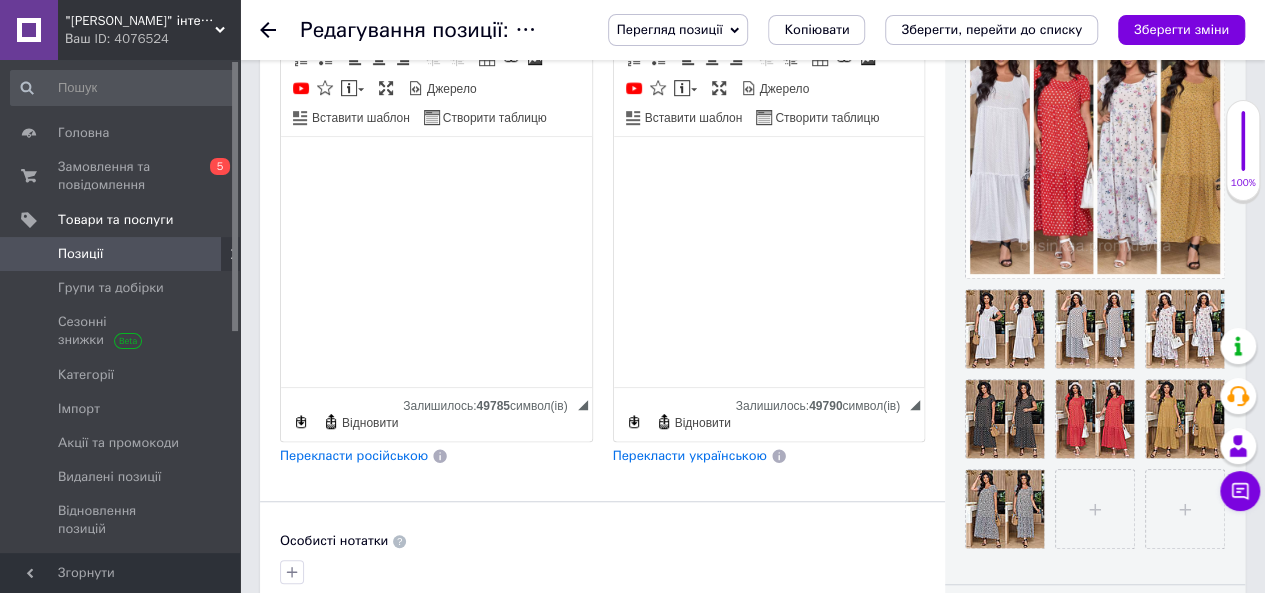 click 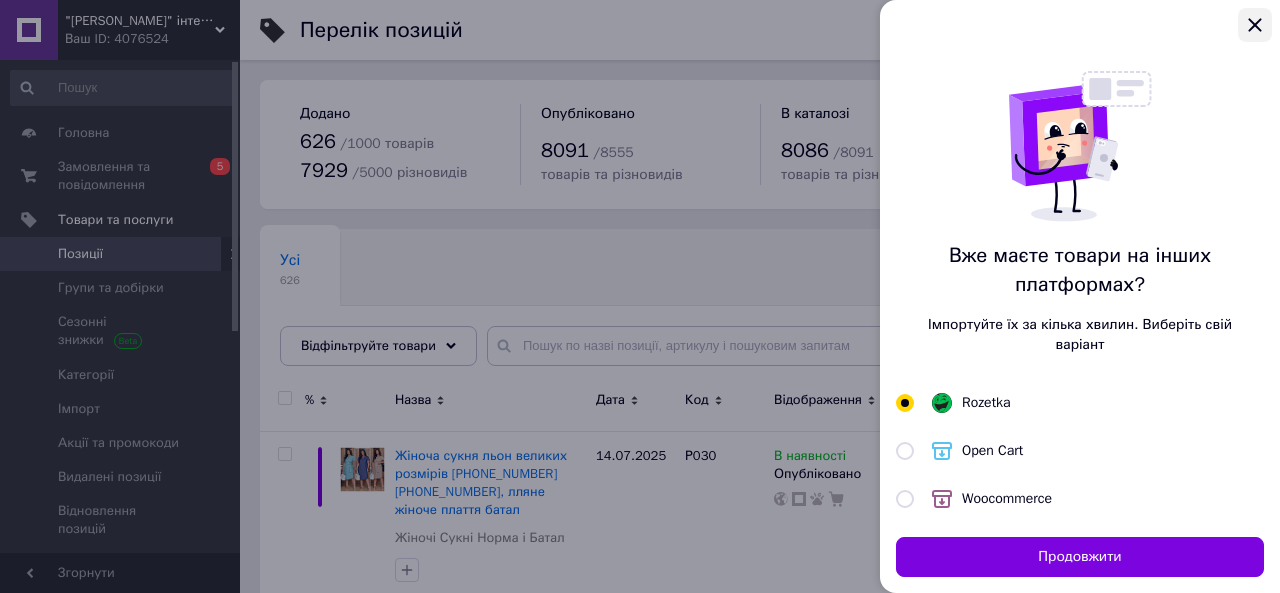 click 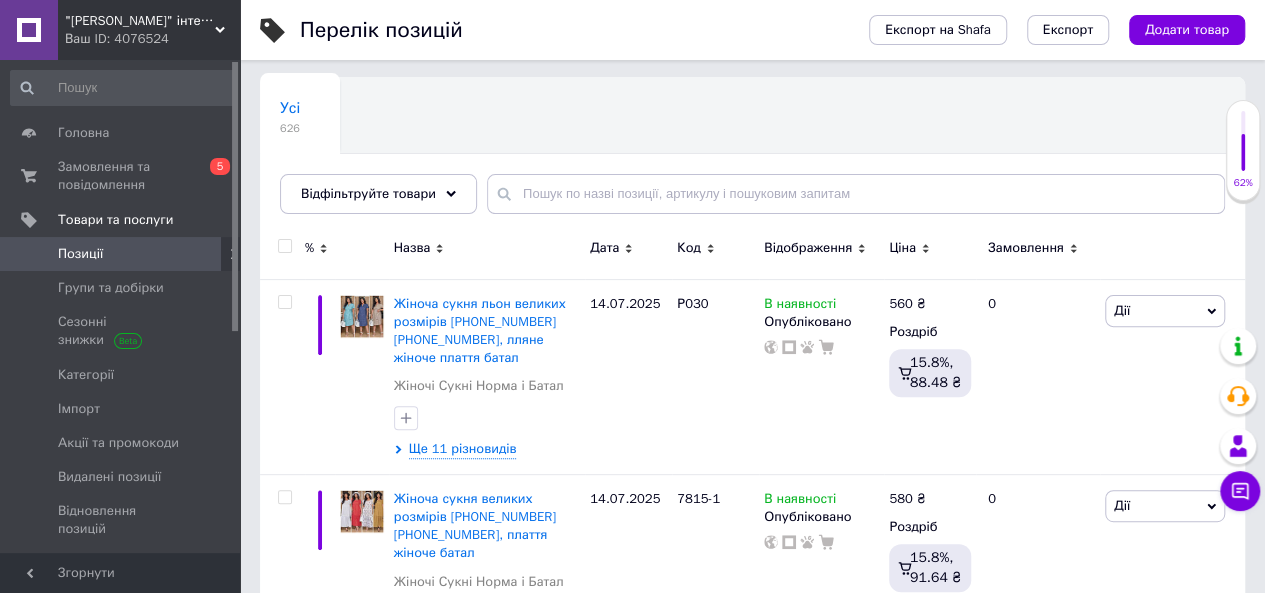 scroll, scrollTop: 400, scrollLeft: 0, axis: vertical 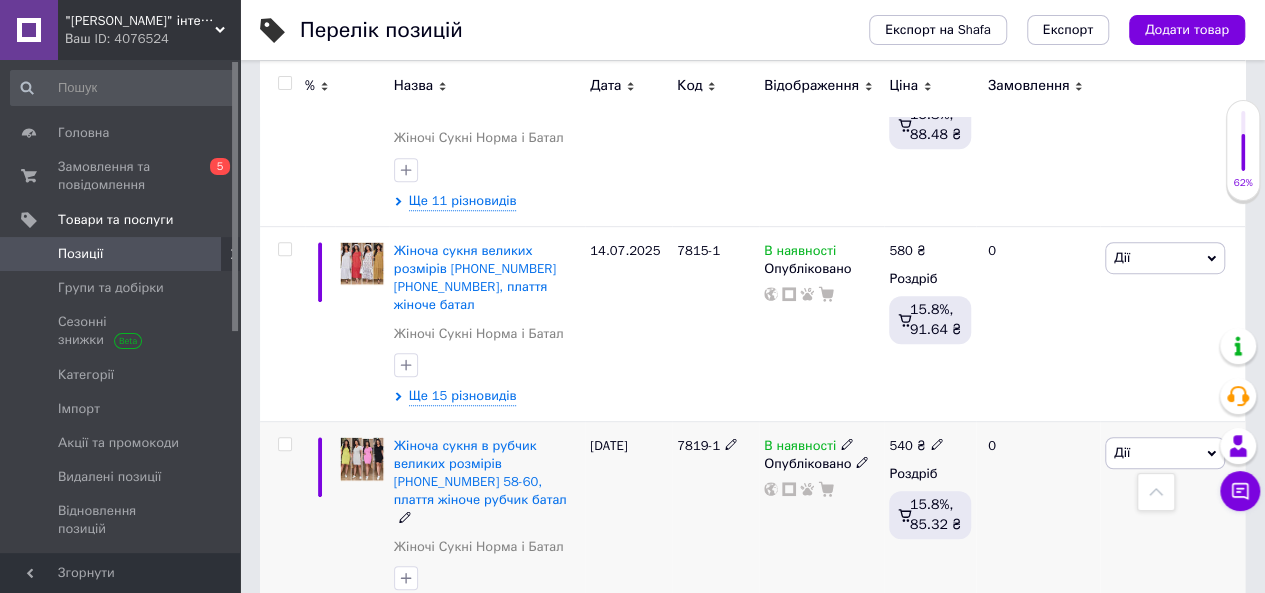 click on "Жіноча сукня в рубчик великих розмірів [PHONE_NUMBER] 58-60,  плаття жіноче рубчик батал" at bounding box center [487, 482] 